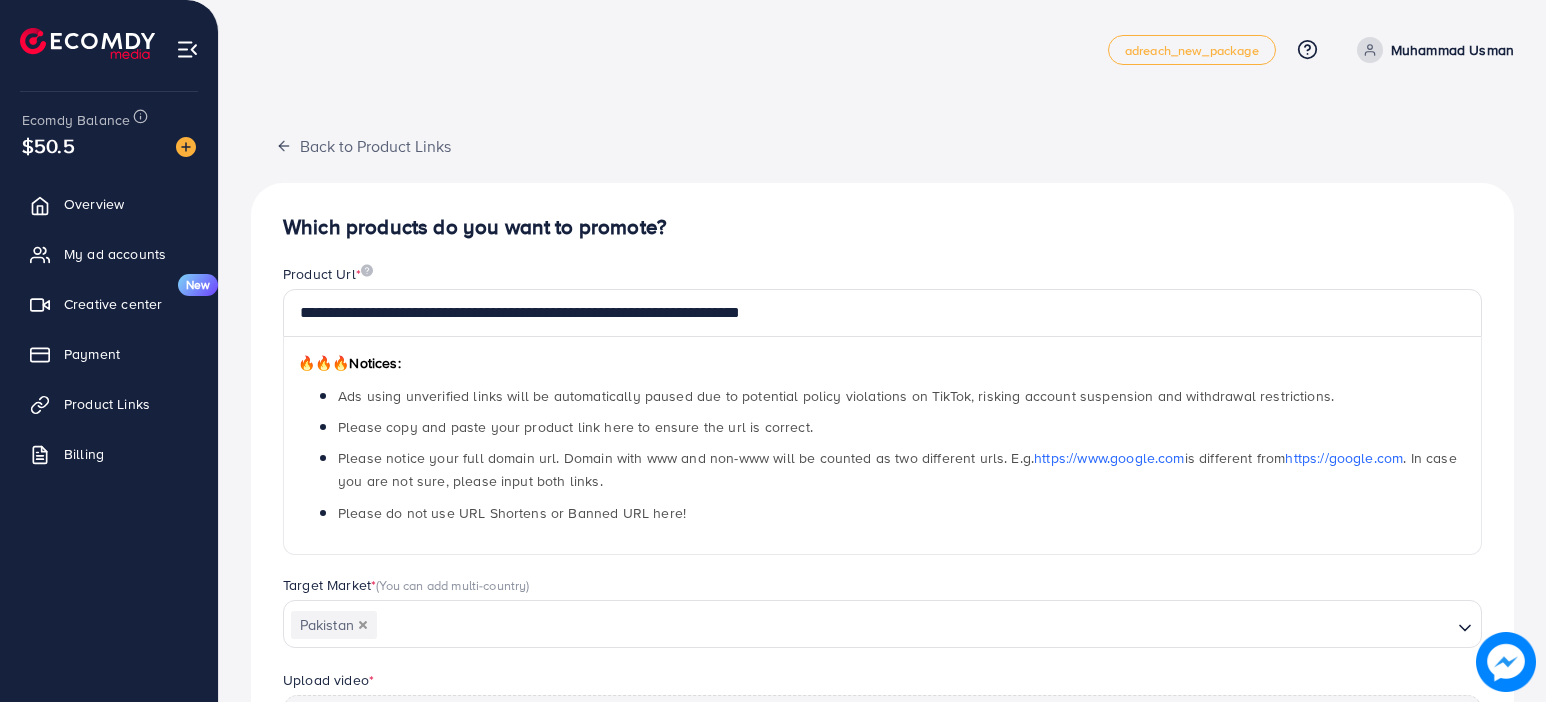 scroll, scrollTop: 404, scrollLeft: 0, axis: vertical 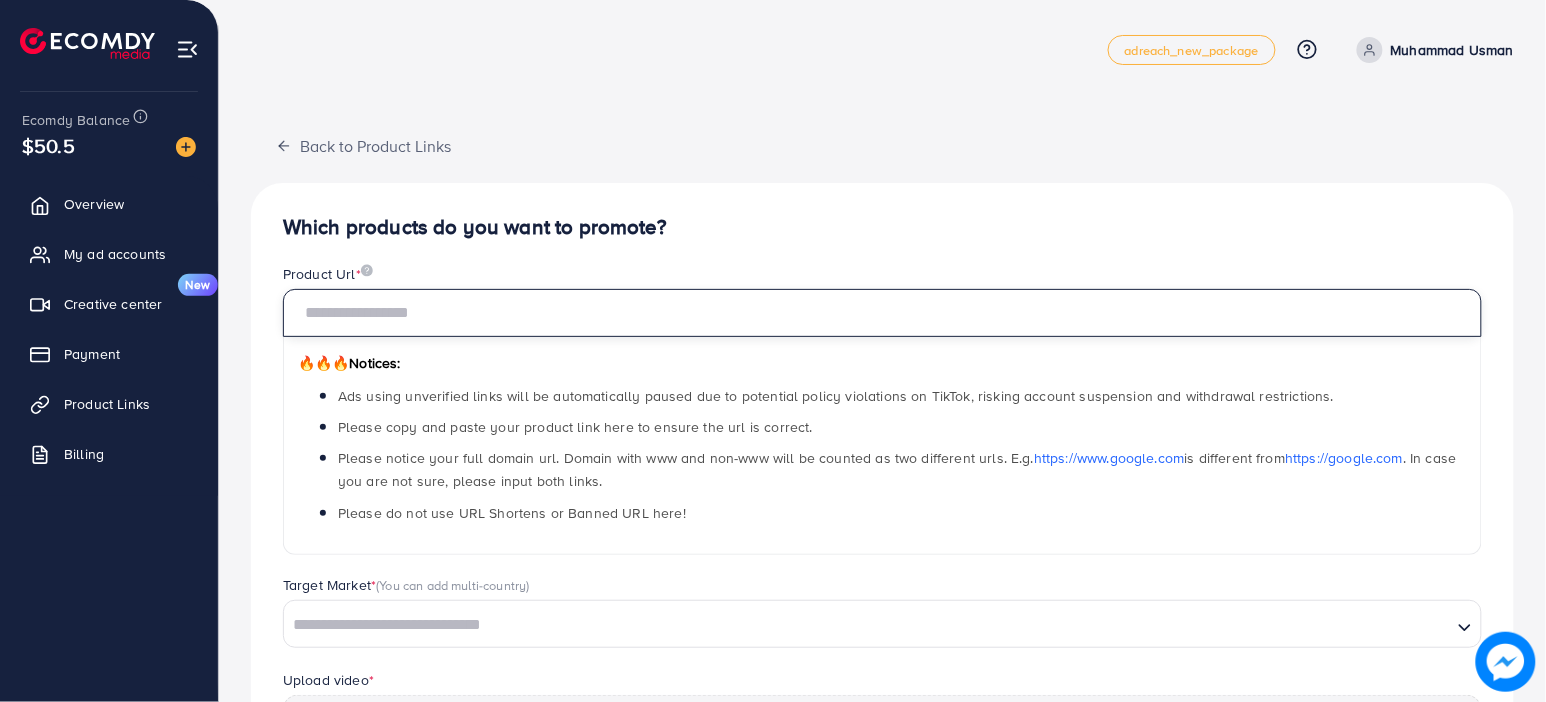 click at bounding box center (882, 313) 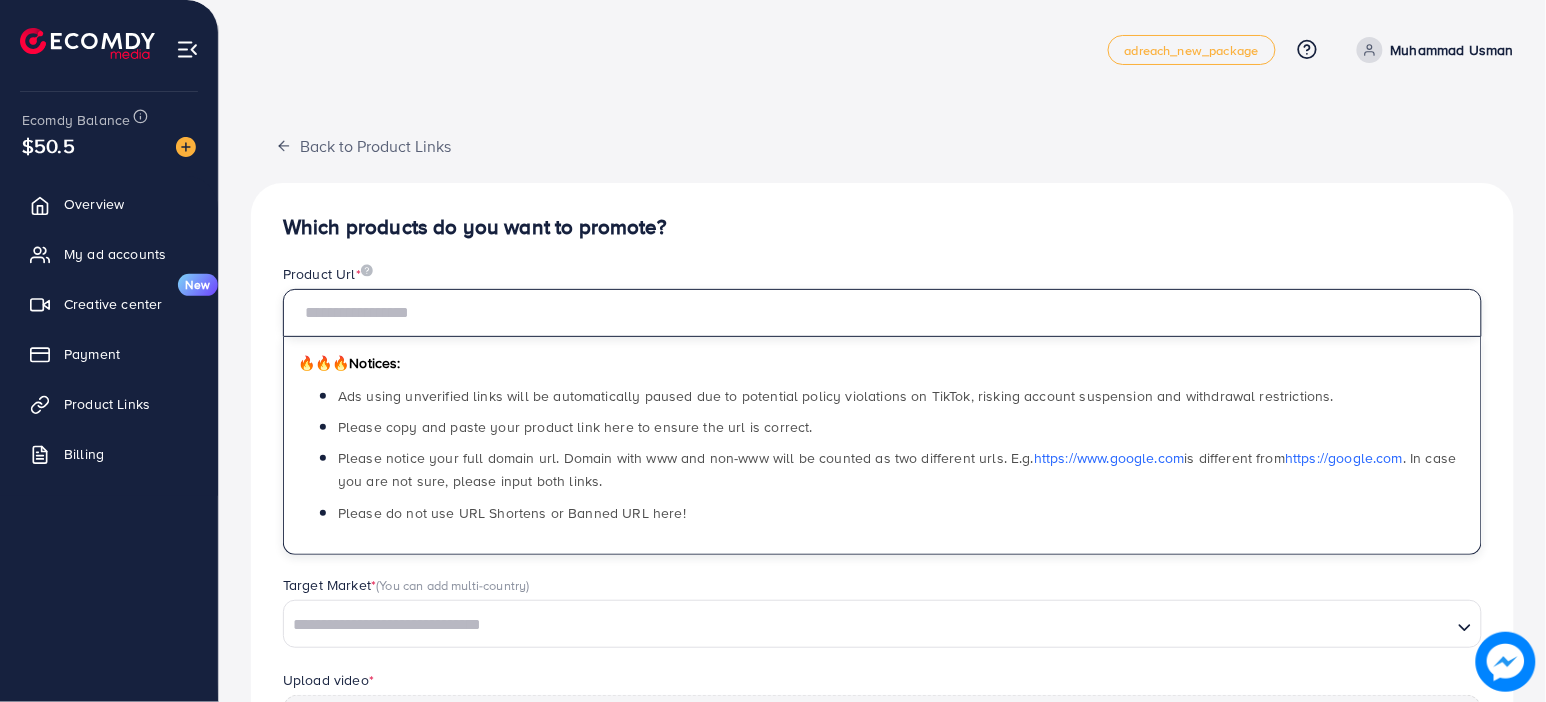 type on "**********" 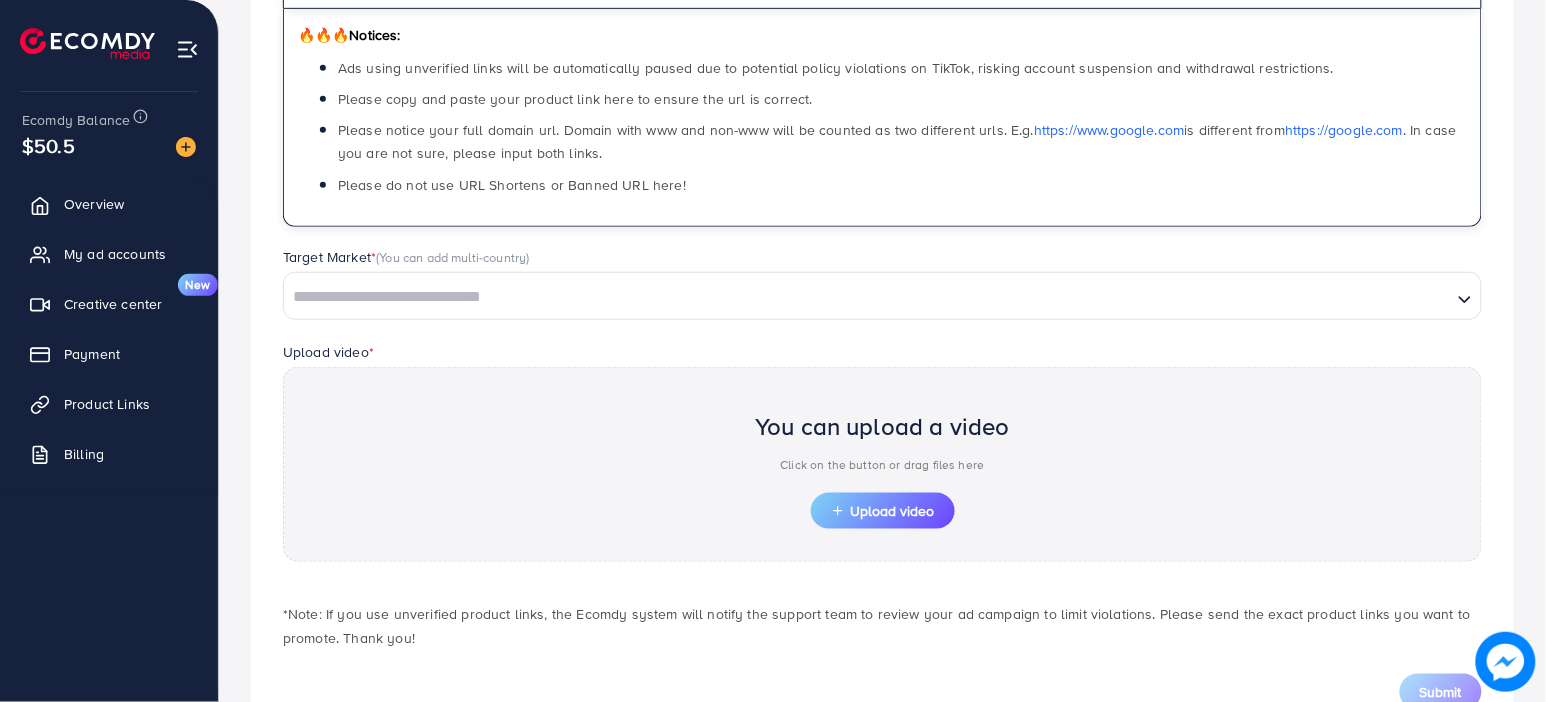 scroll, scrollTop: 331, scrollLeft: 0, axis: vertical 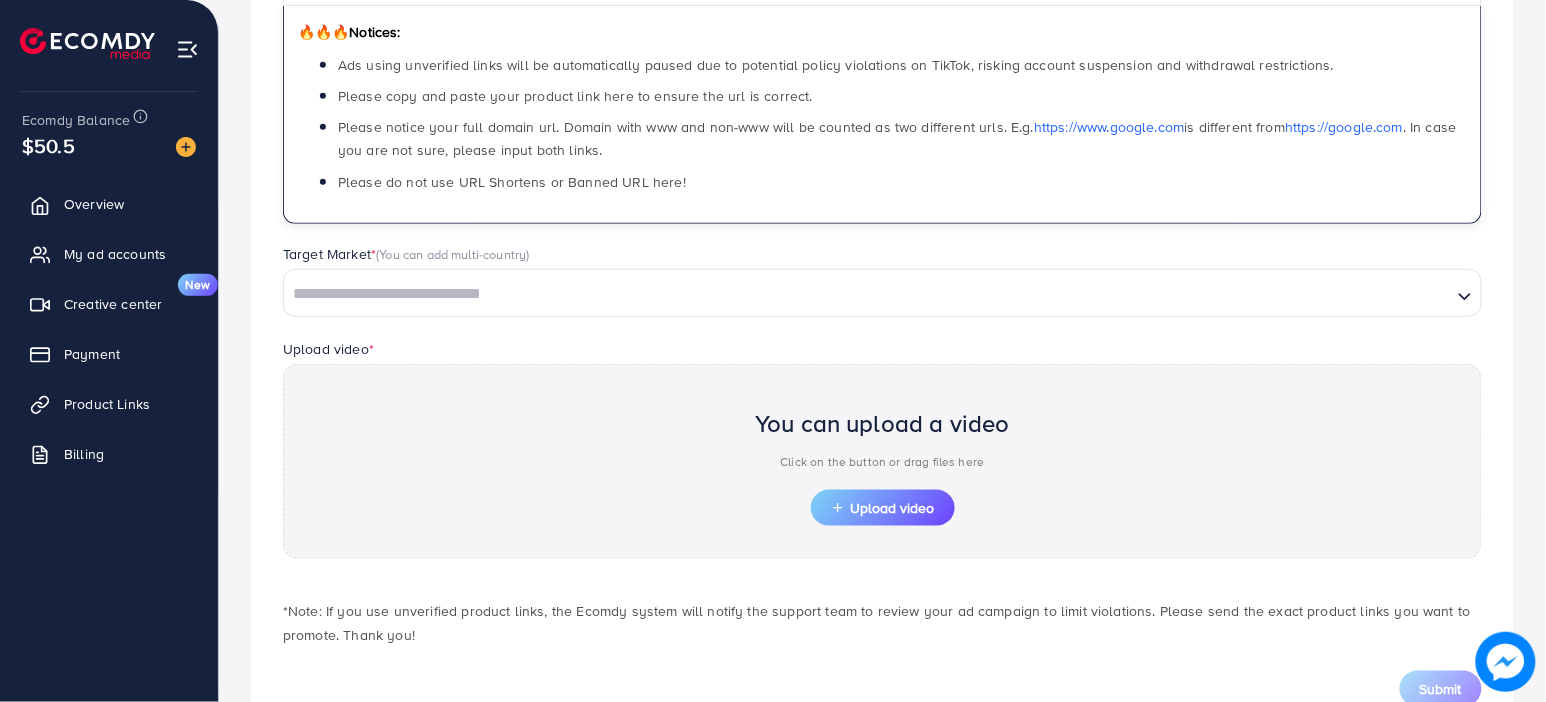 click at bounding box center [868, 294] 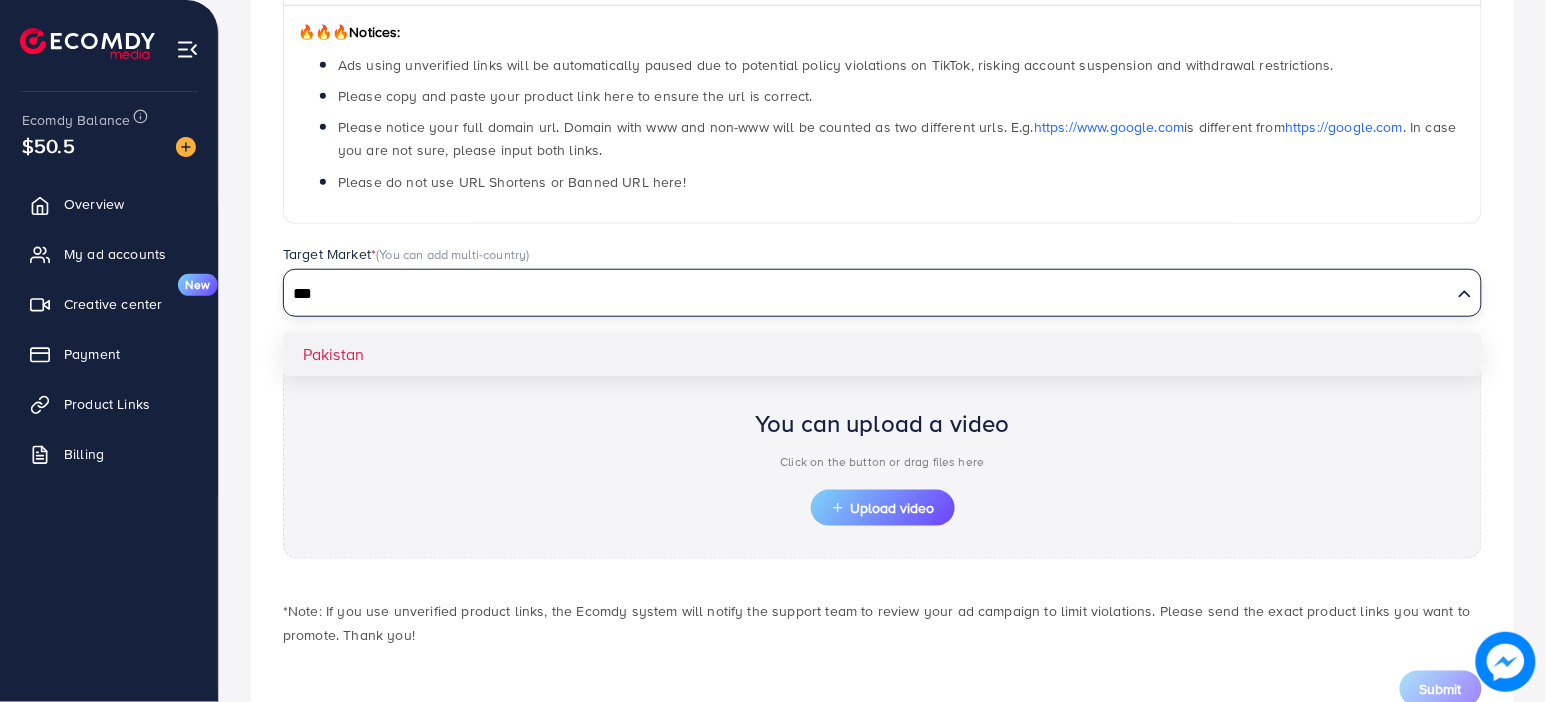 type on "***" 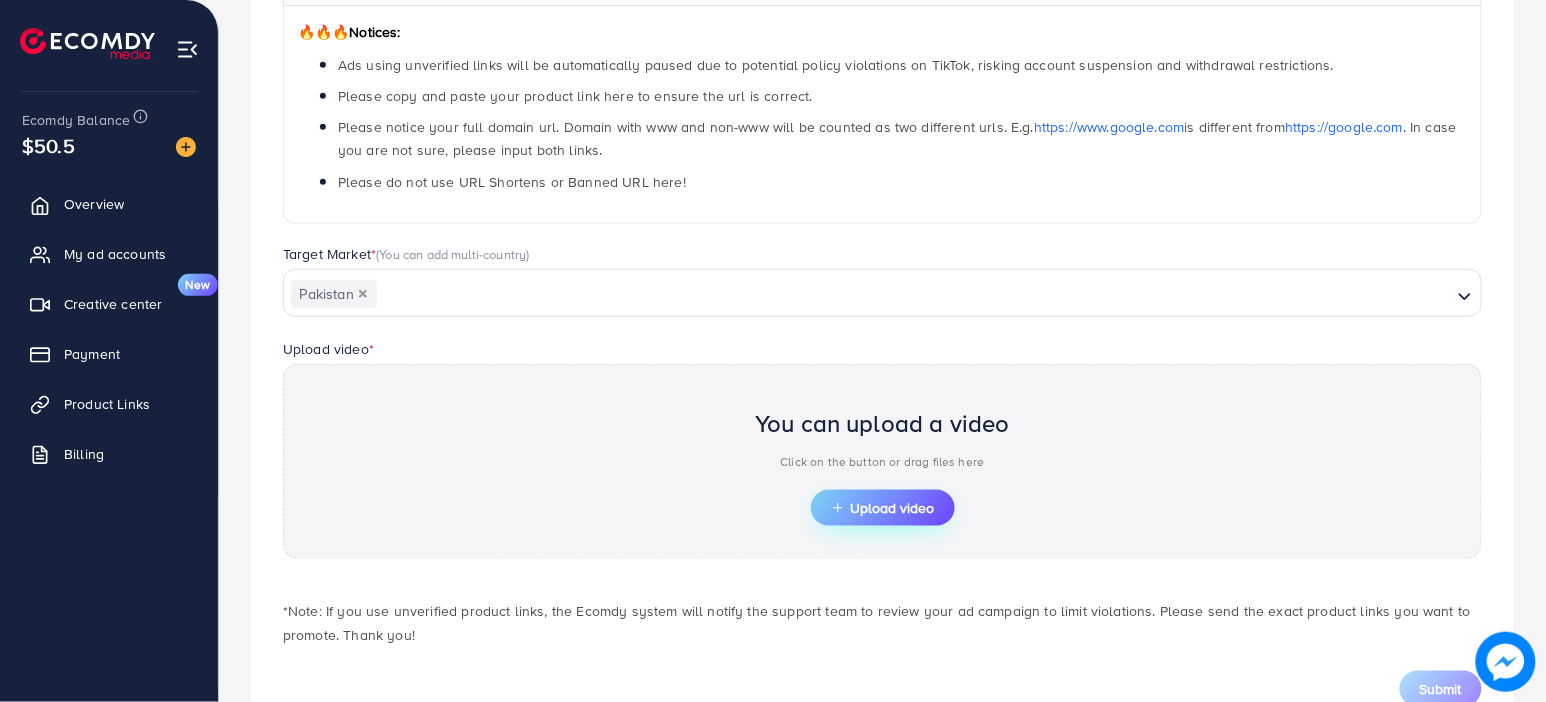click on "Upload video" at bounding box center (883, 508) 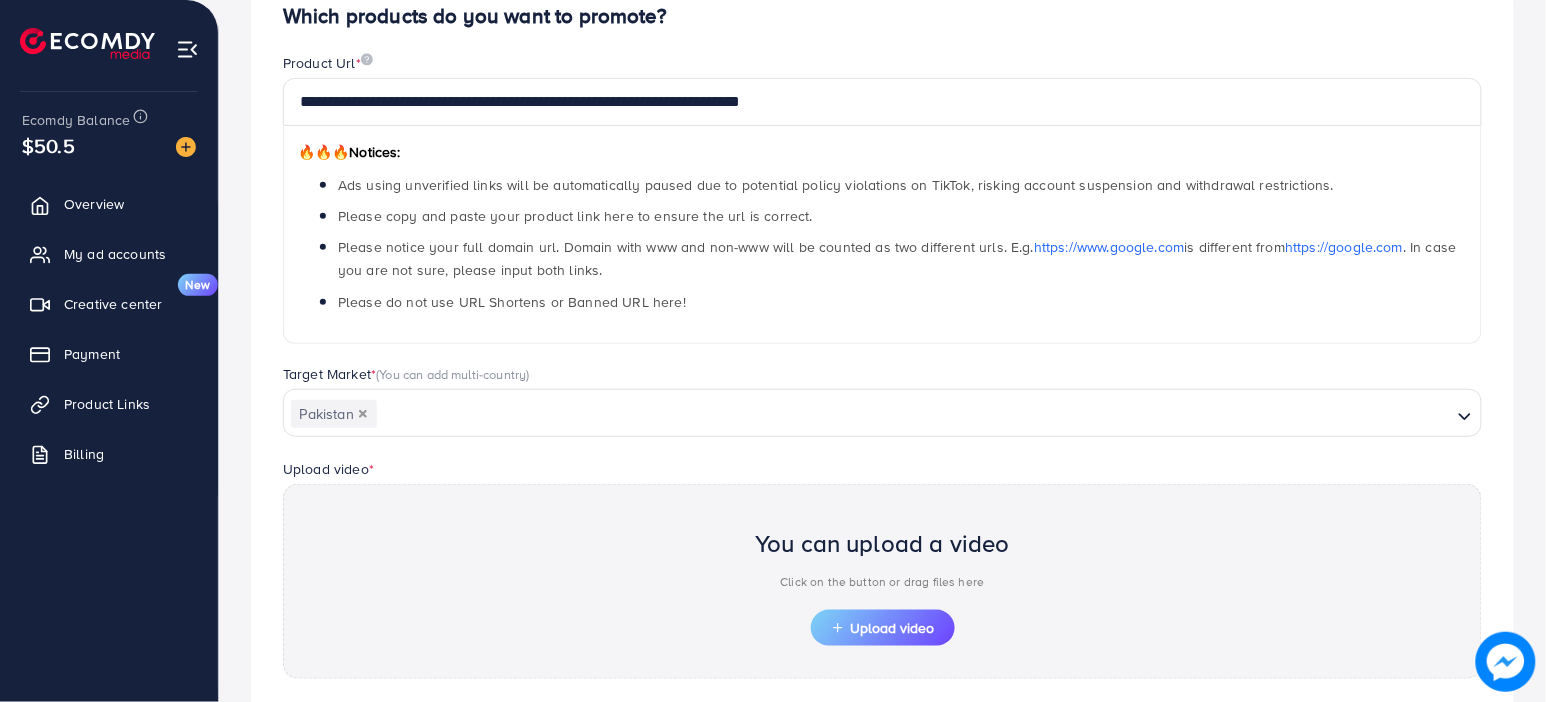 scroll, scrollTop: 331, scrollLeft: 0, axis: vertical 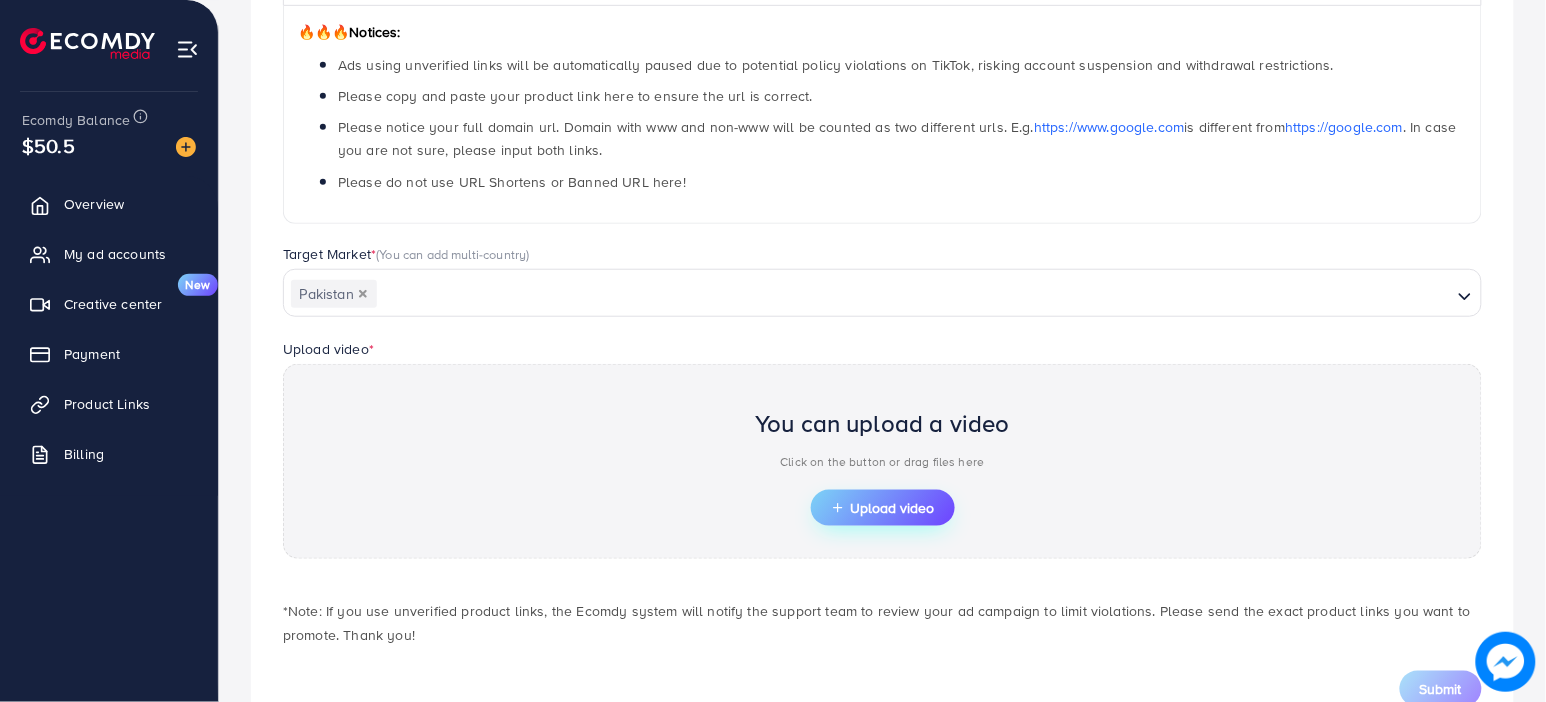 click on "Upload video" at bounding box center (883, 508) 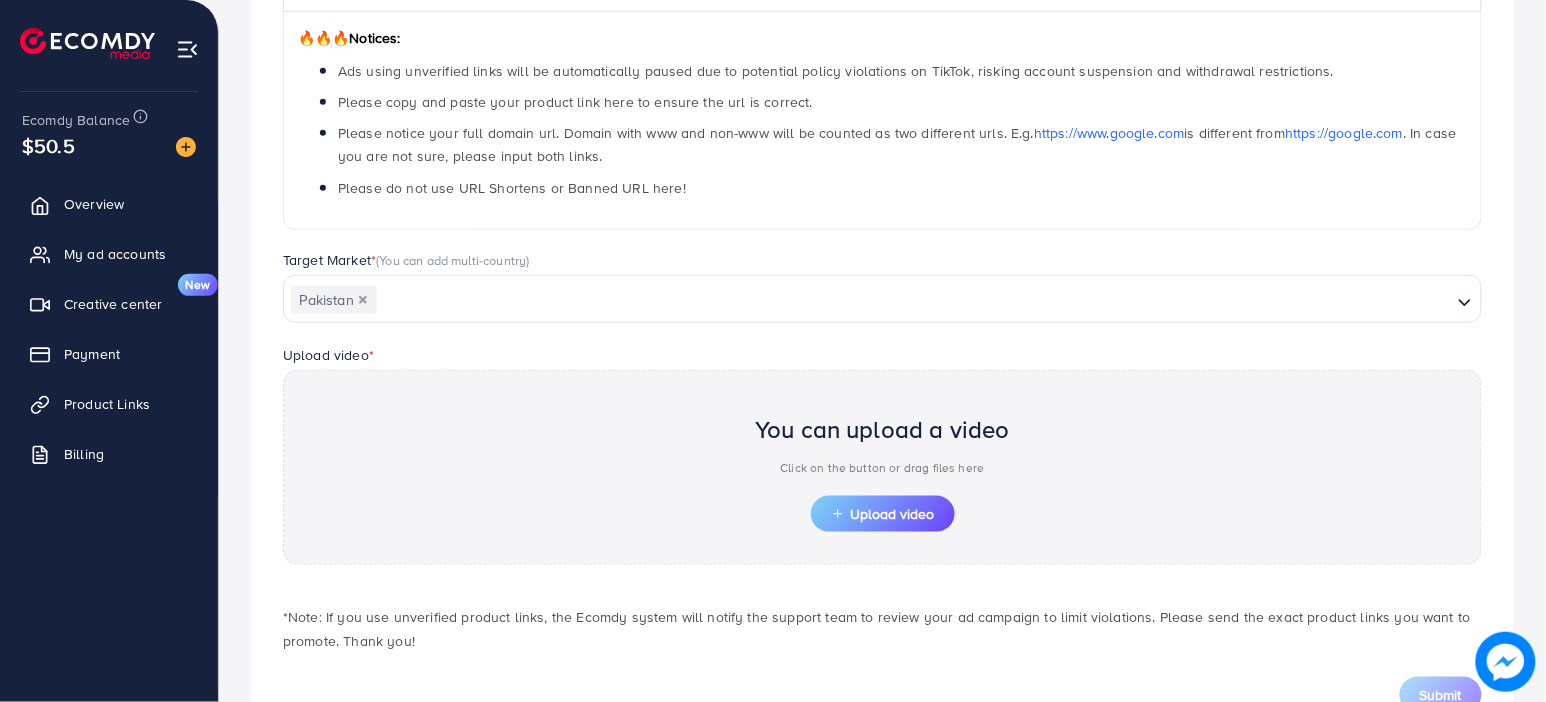 scroll, scrollTop: 327, scrollLeft: 0, axis: vertical 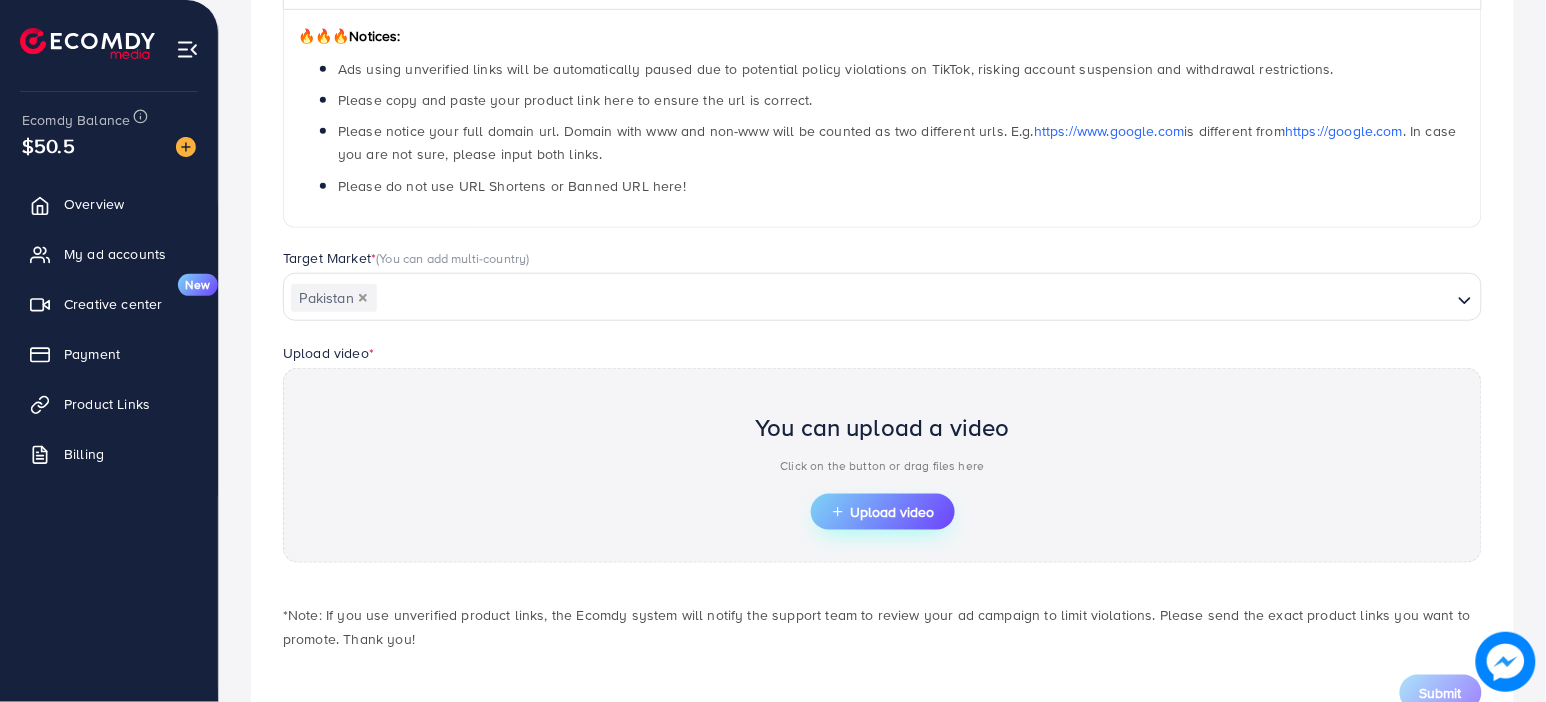 click on "Upload video" at bounding box center (883, 512) 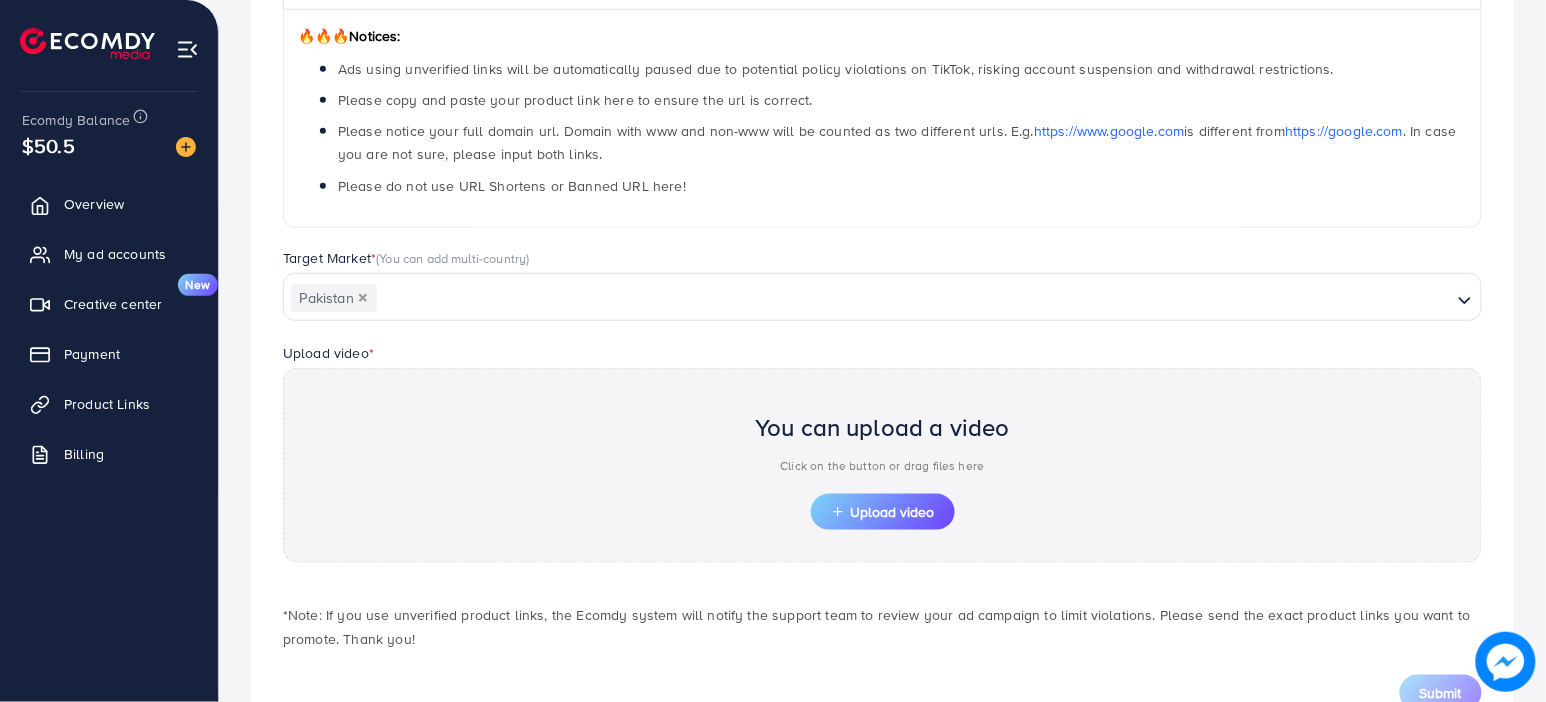 scroll, scrollTop: 211, scrollLeft: 0, axis: vertical 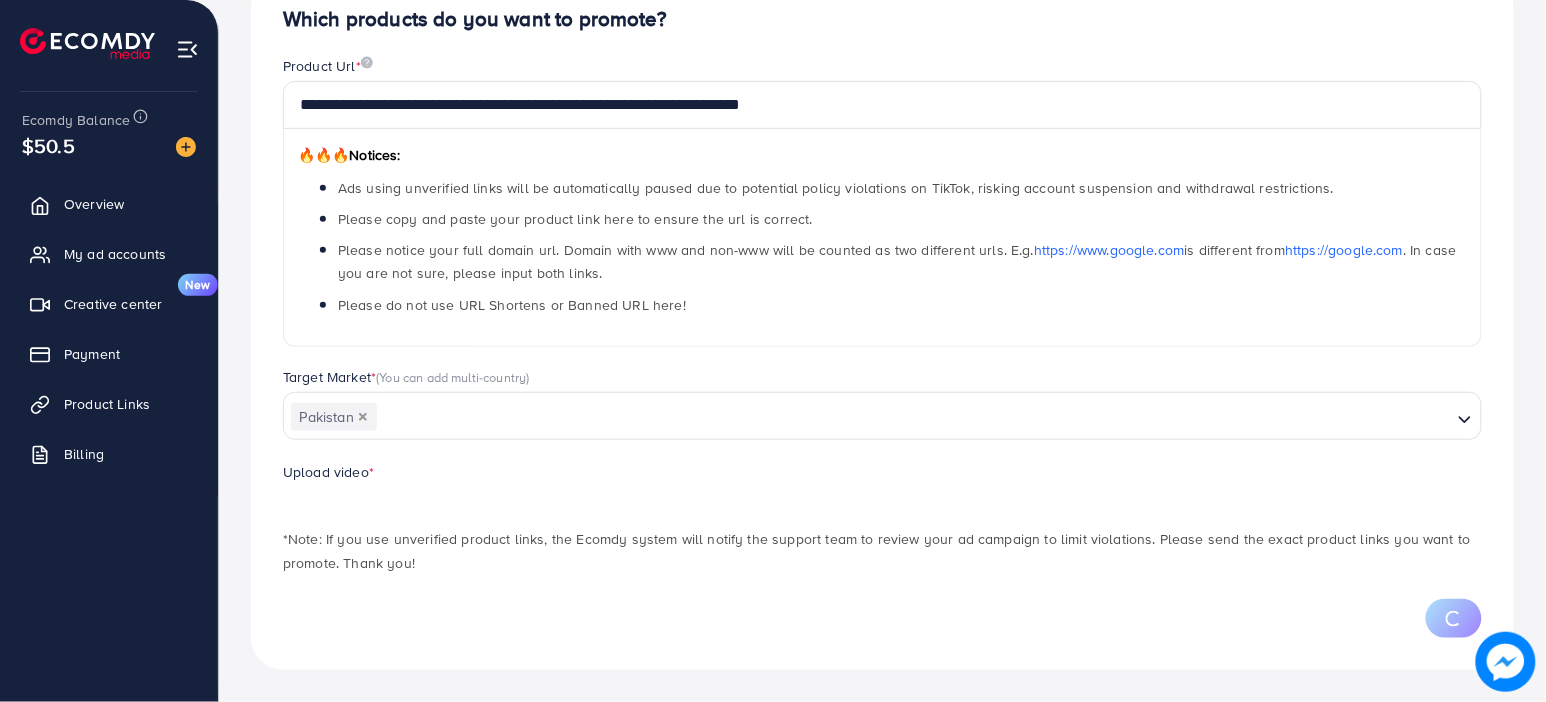 click at bounding box center [1506, 662] 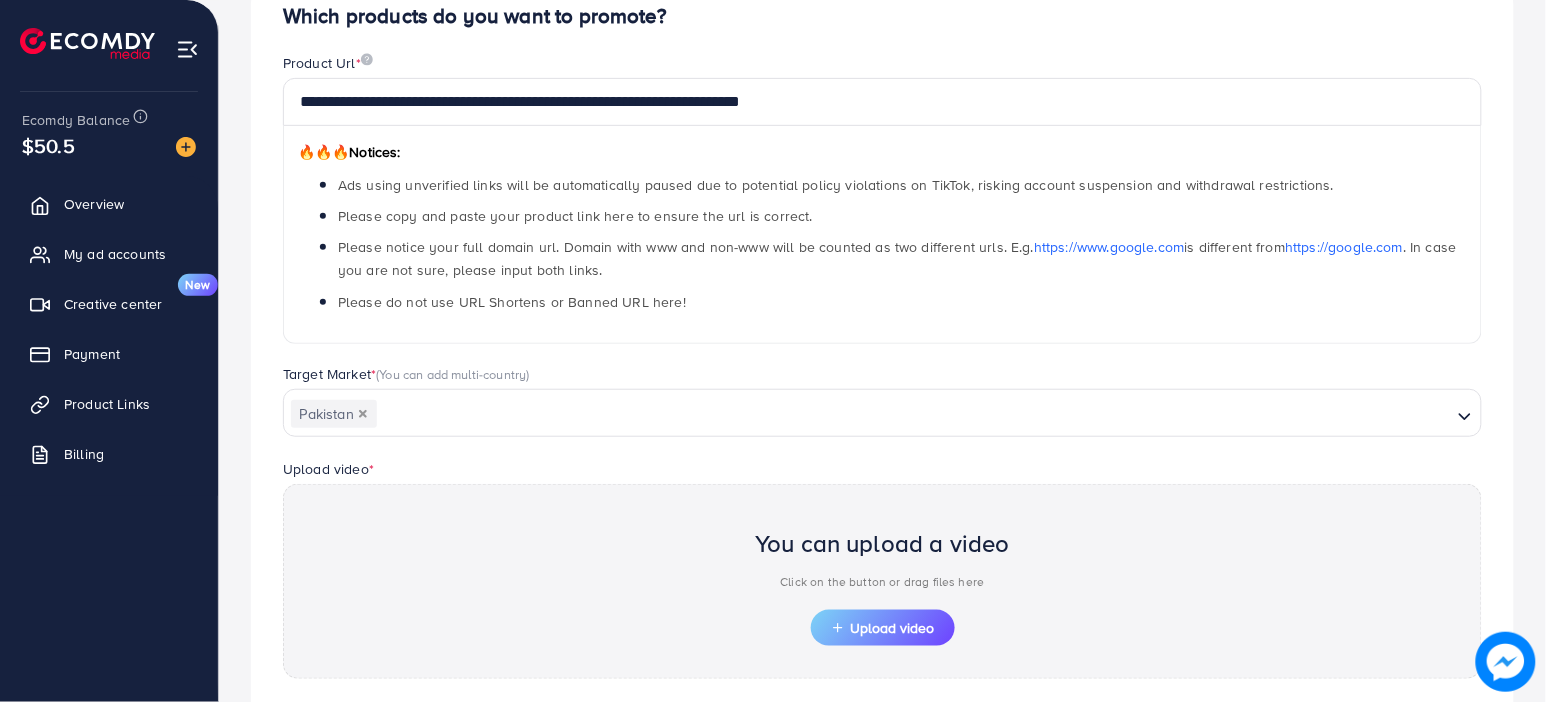 scroll, scrollTop: 327, scrollLeft: 0, axis: vertical 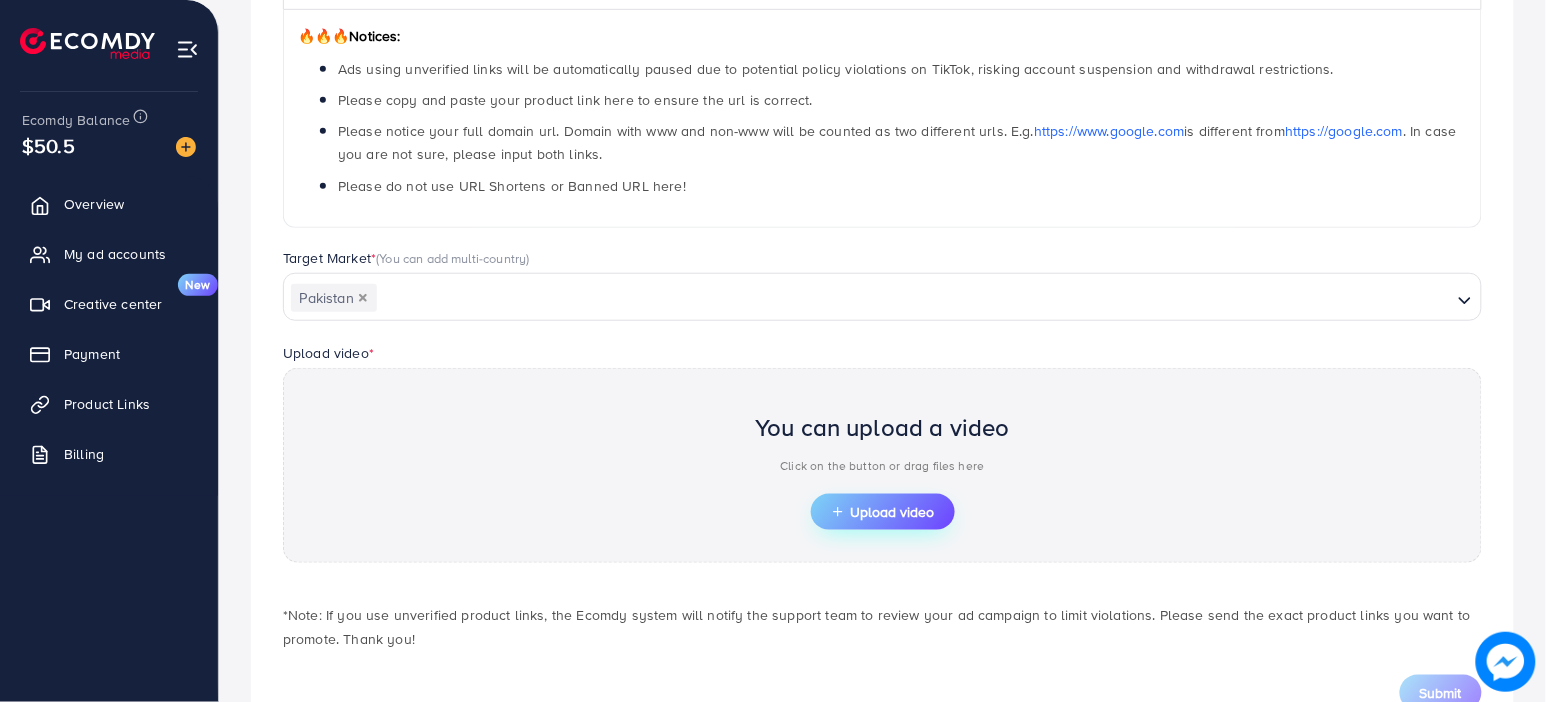 click on "Upload video" at bounding box center [883, 512] 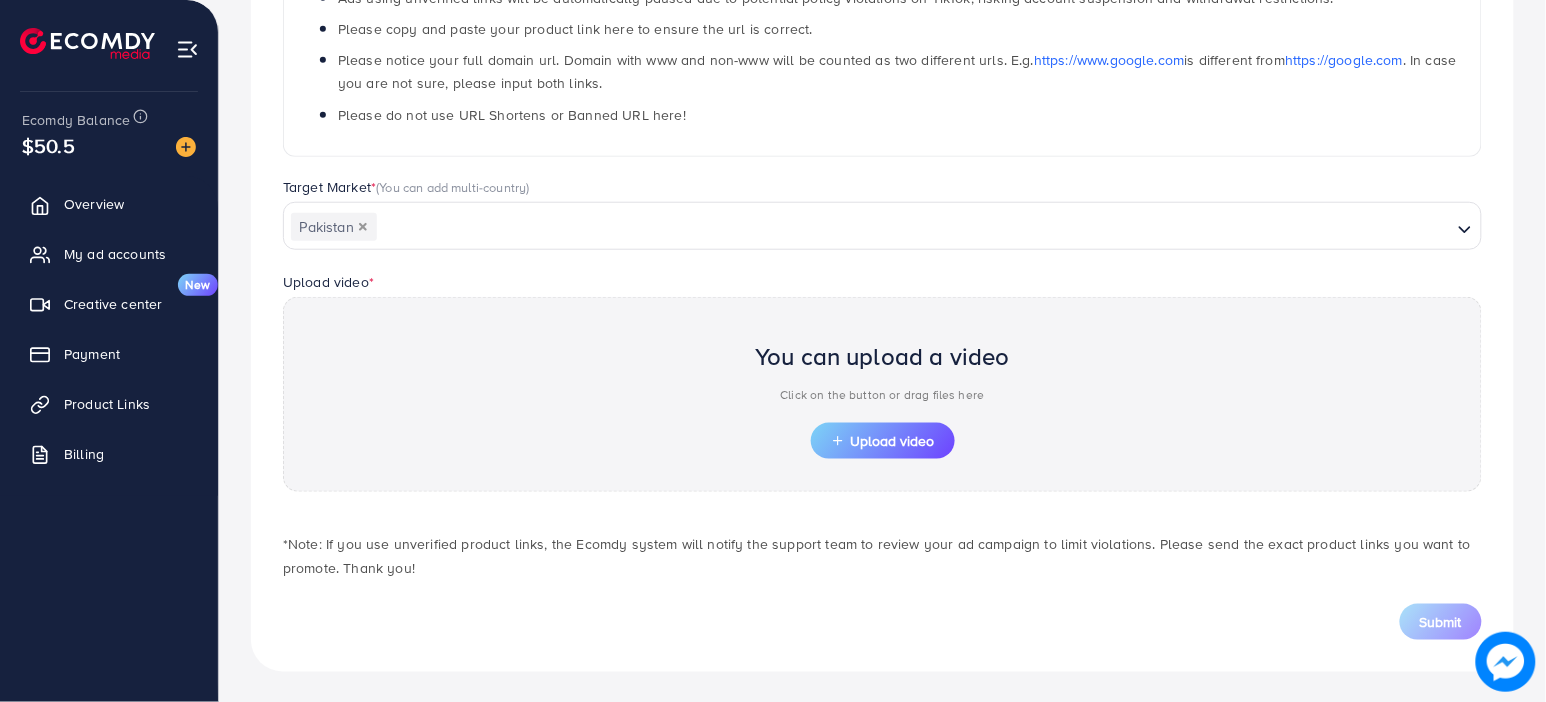 scroll, scrollTop: 404, scrollLeft: 0, axis: vertical 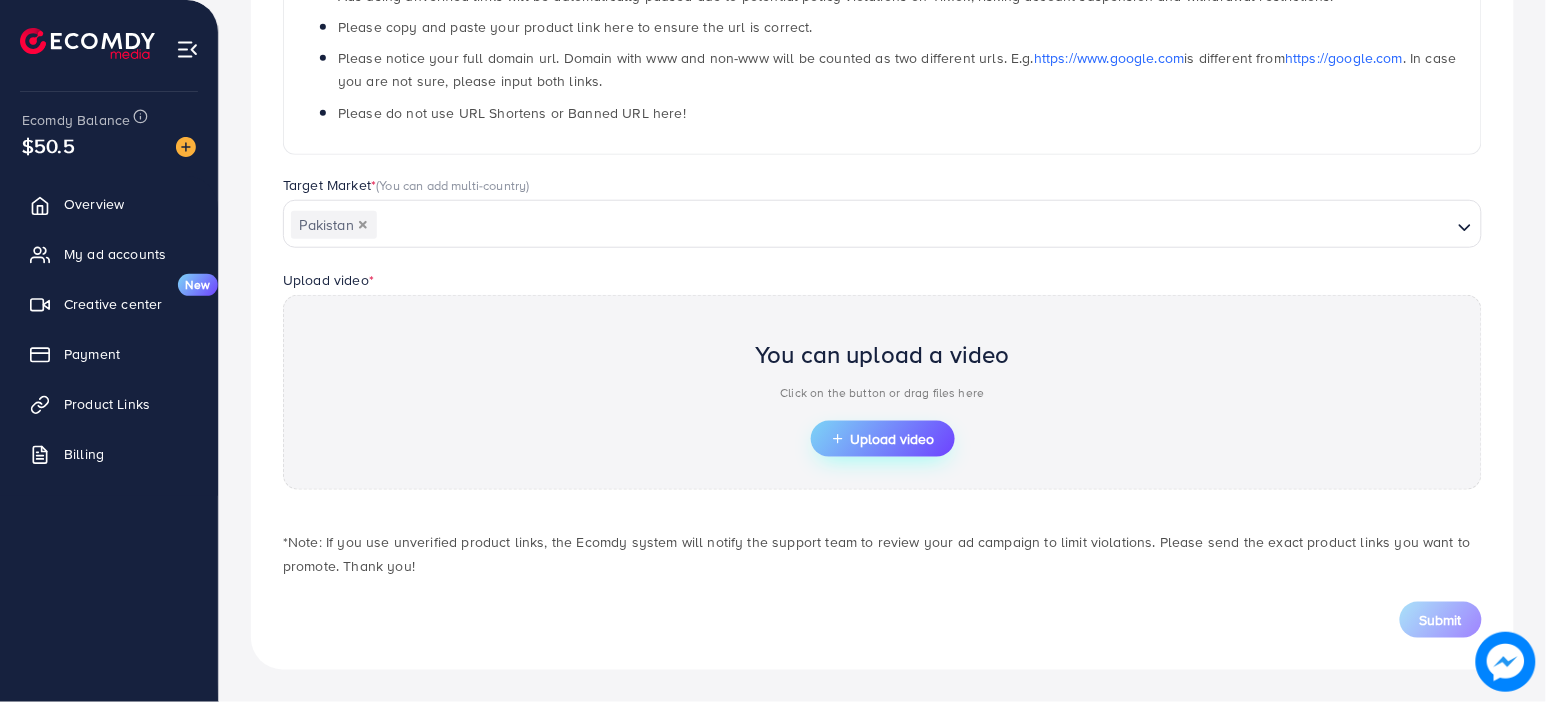 click on "Upload video" at bounding box center (883, 439) 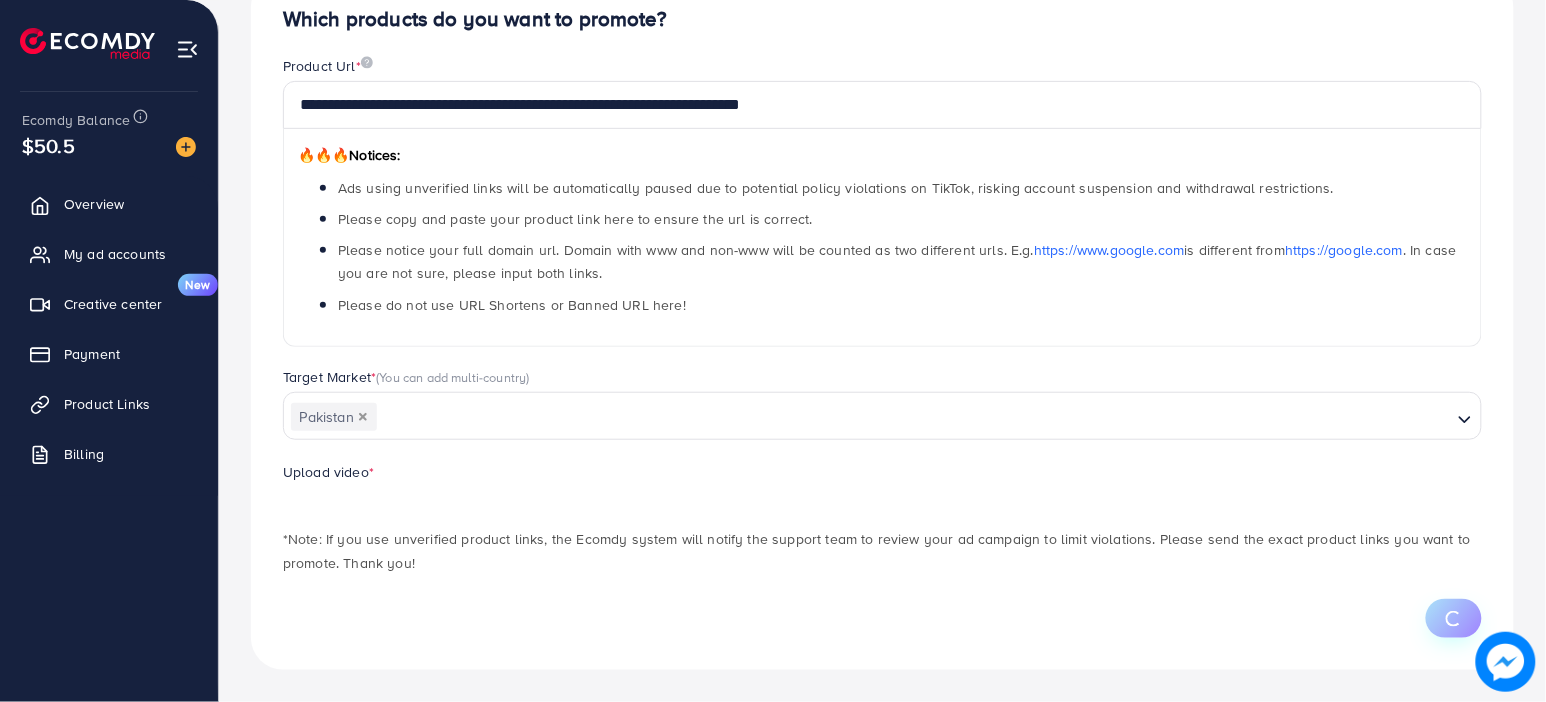 scroll, scrollTop: 404, scrollLeft: 0, axis: vertical 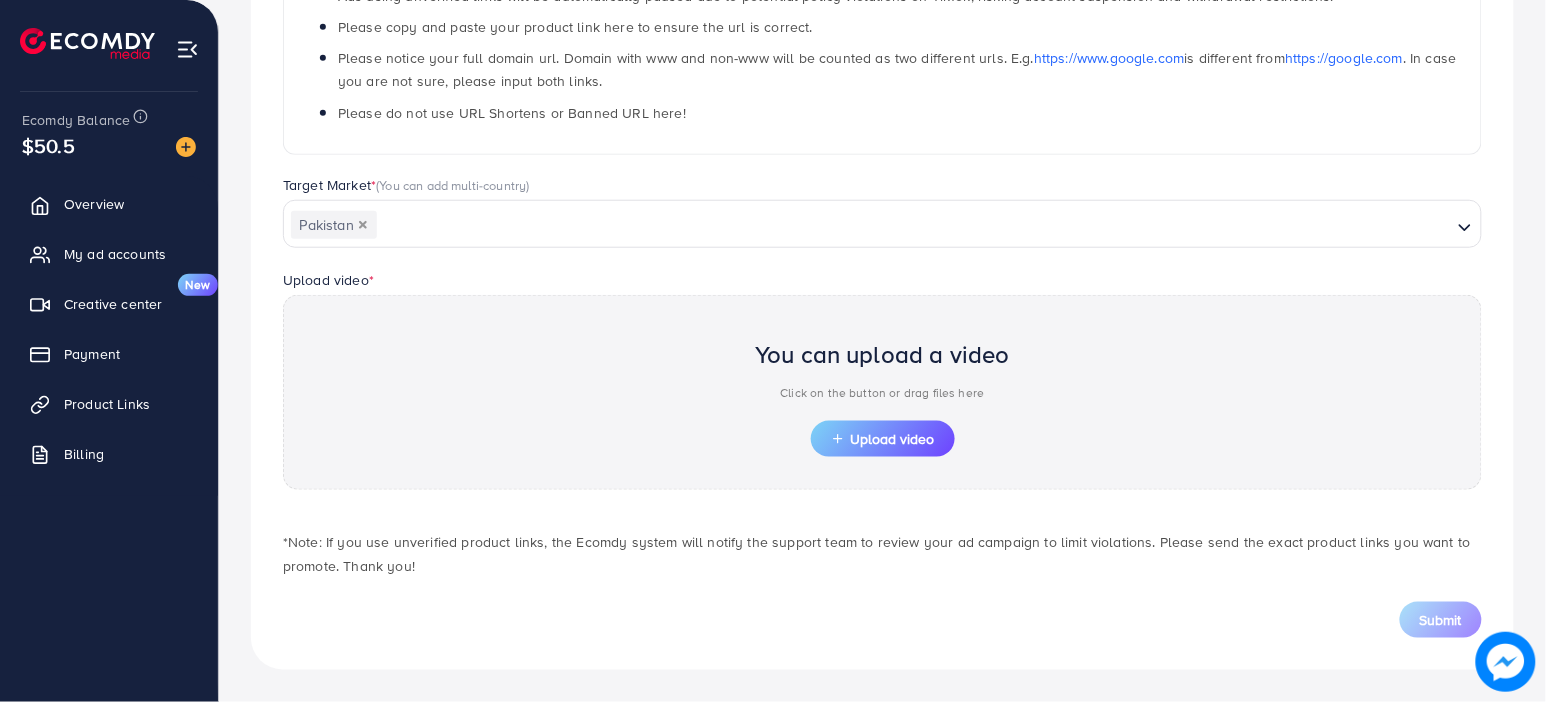 click on "**********" at bounding box center [882, 226] 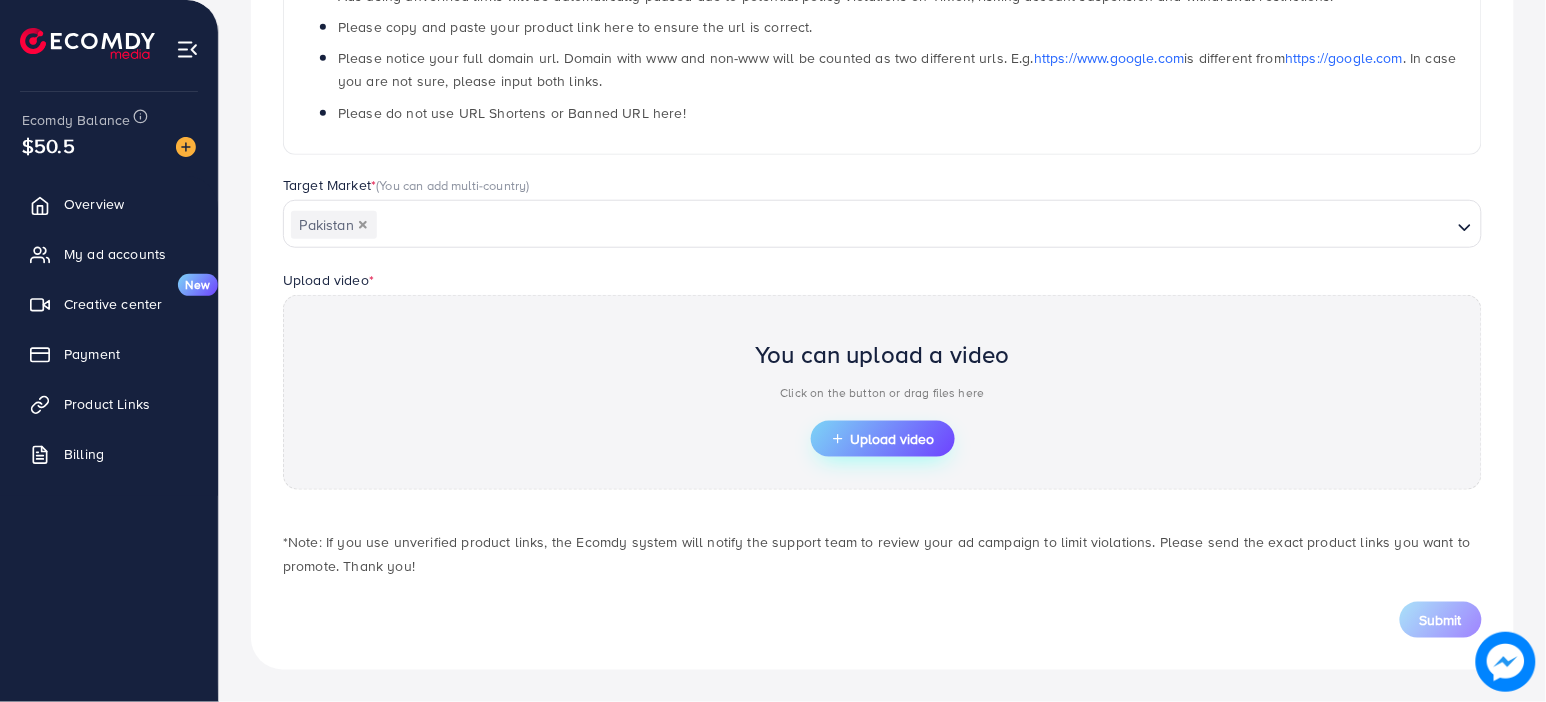 click on "Upload video" at bounding box center (883, 439) 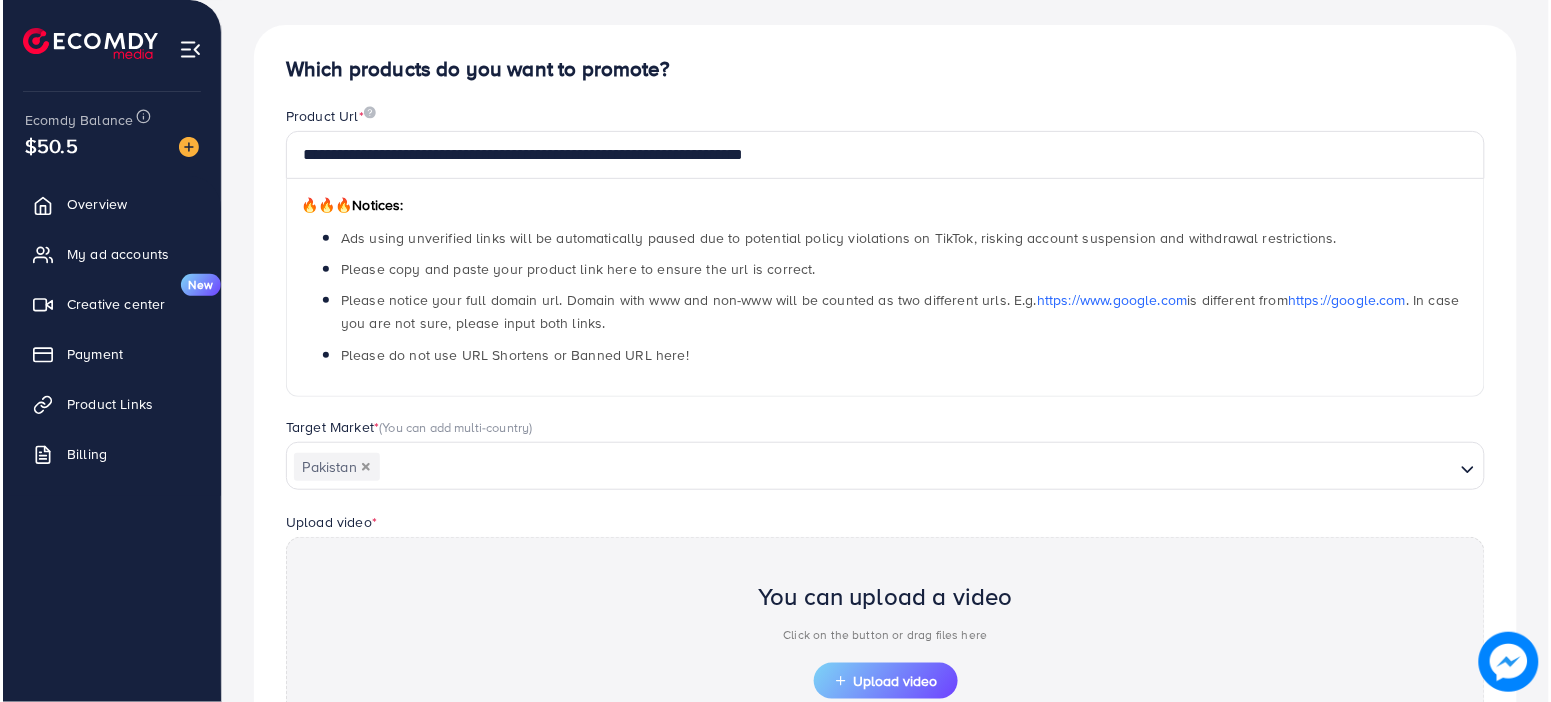 scroll, scrollTop: 0, scrollLeft: 0, axis: both 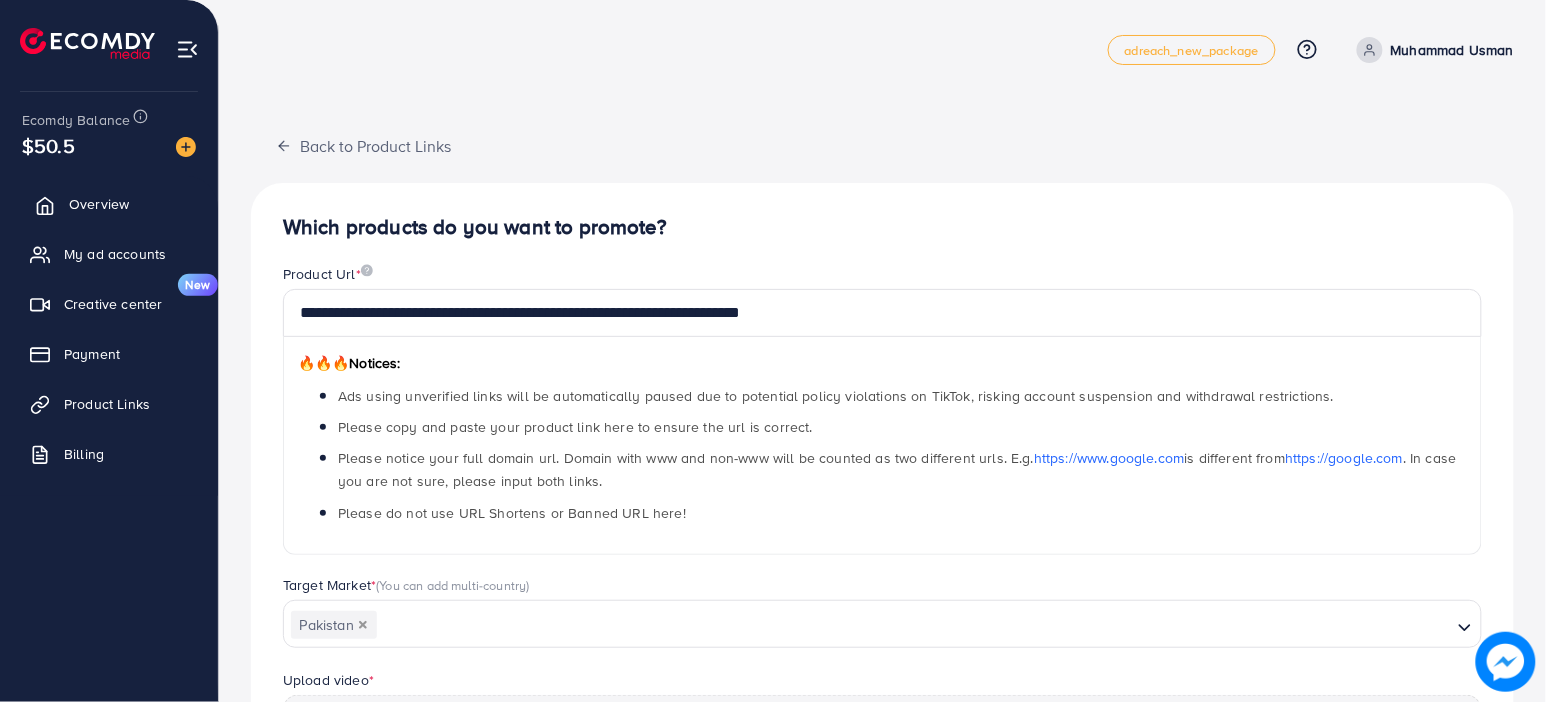 click on "Overview" at bounding box center (99, 204) 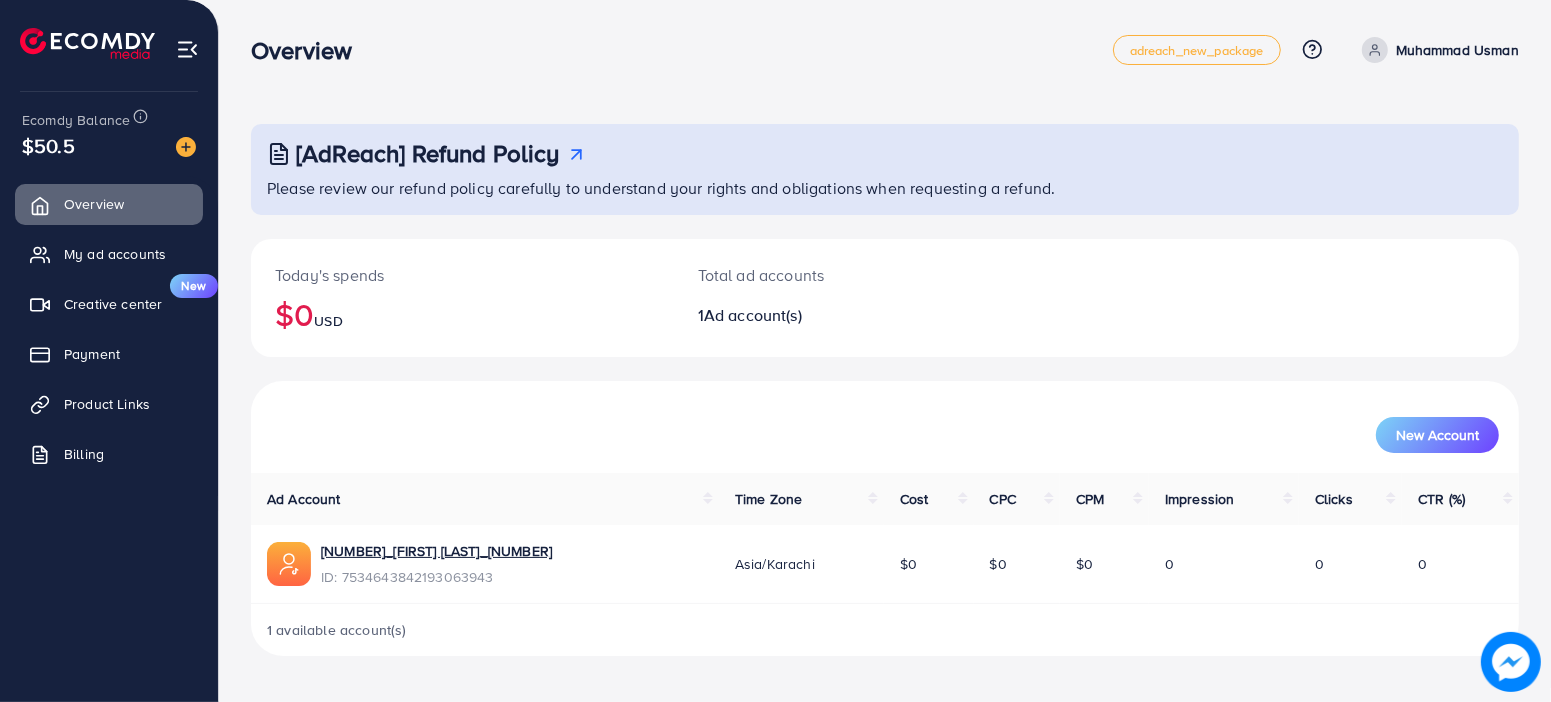 click 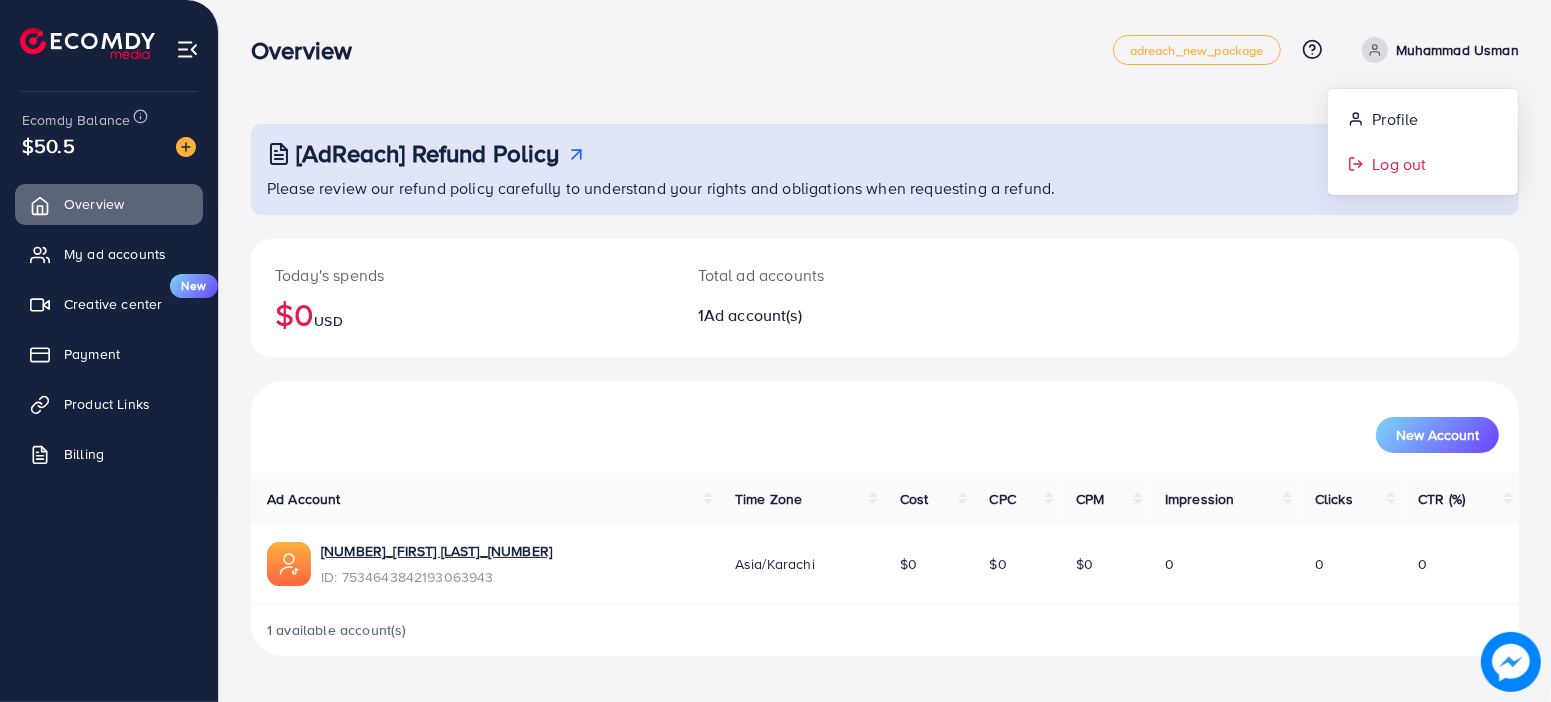 click on "Log out" at bounding box center (1399, 164) 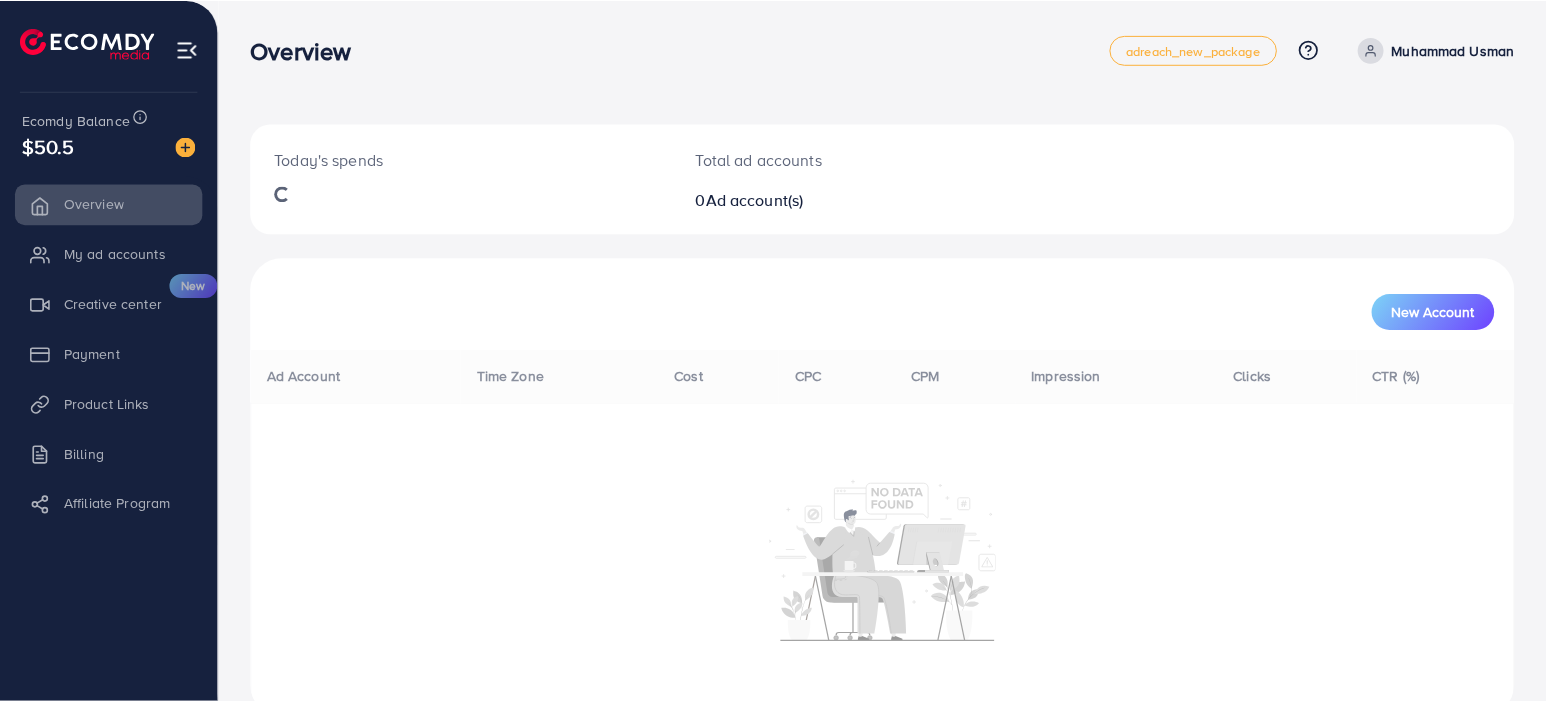 scroll, scrollTop: 0, scrollLeft: 0, axis: both 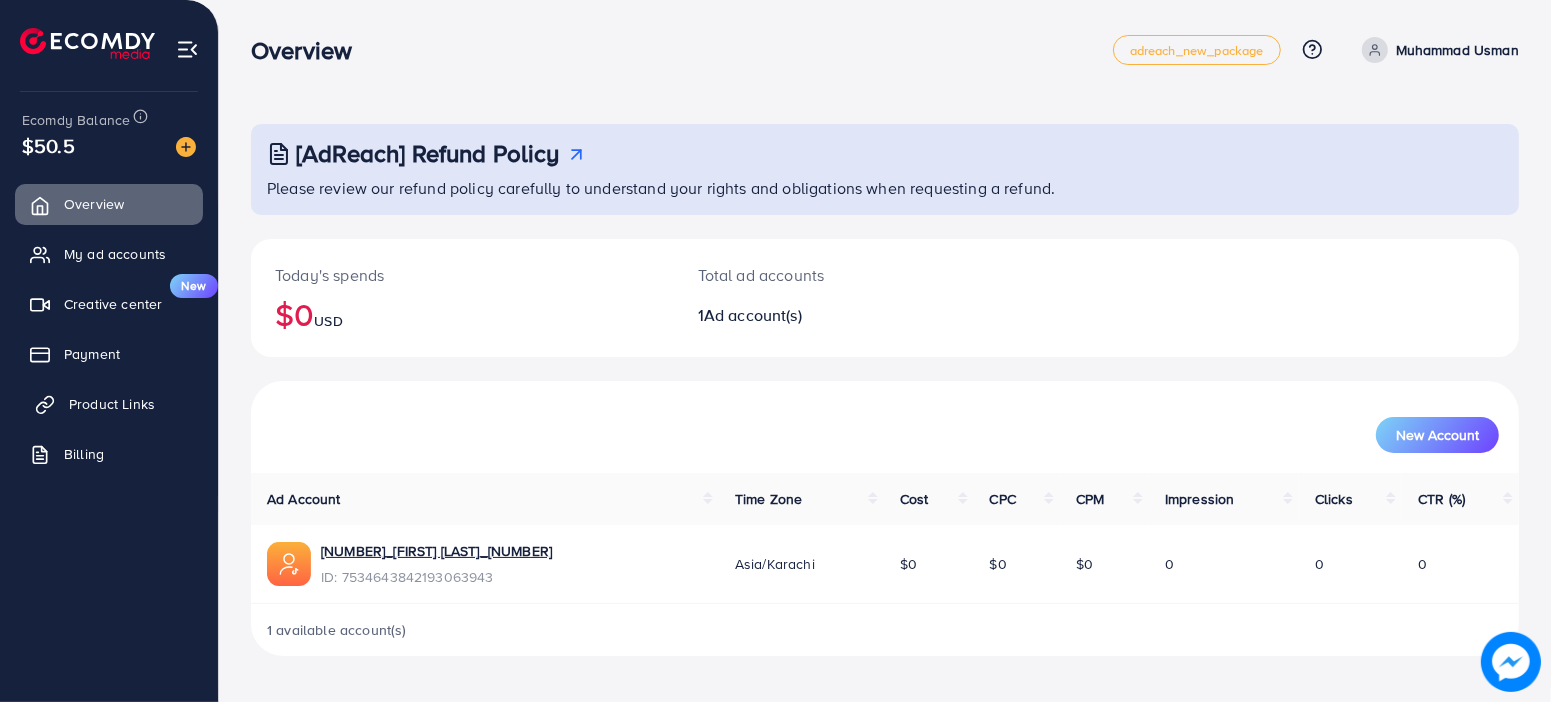 click on "Product Links" at bounding box center (109, 404) 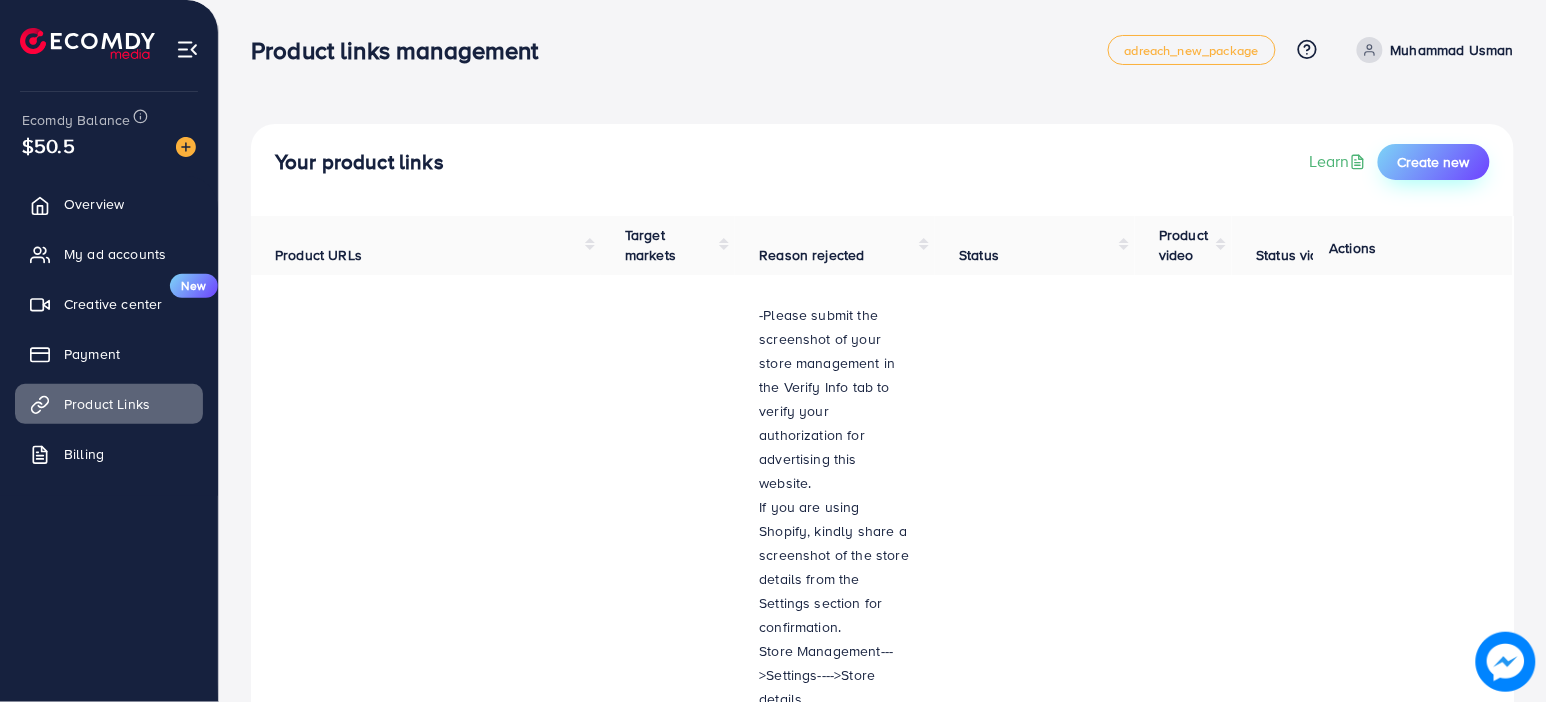 click on "Create new" at bounding box center [1434, 162] 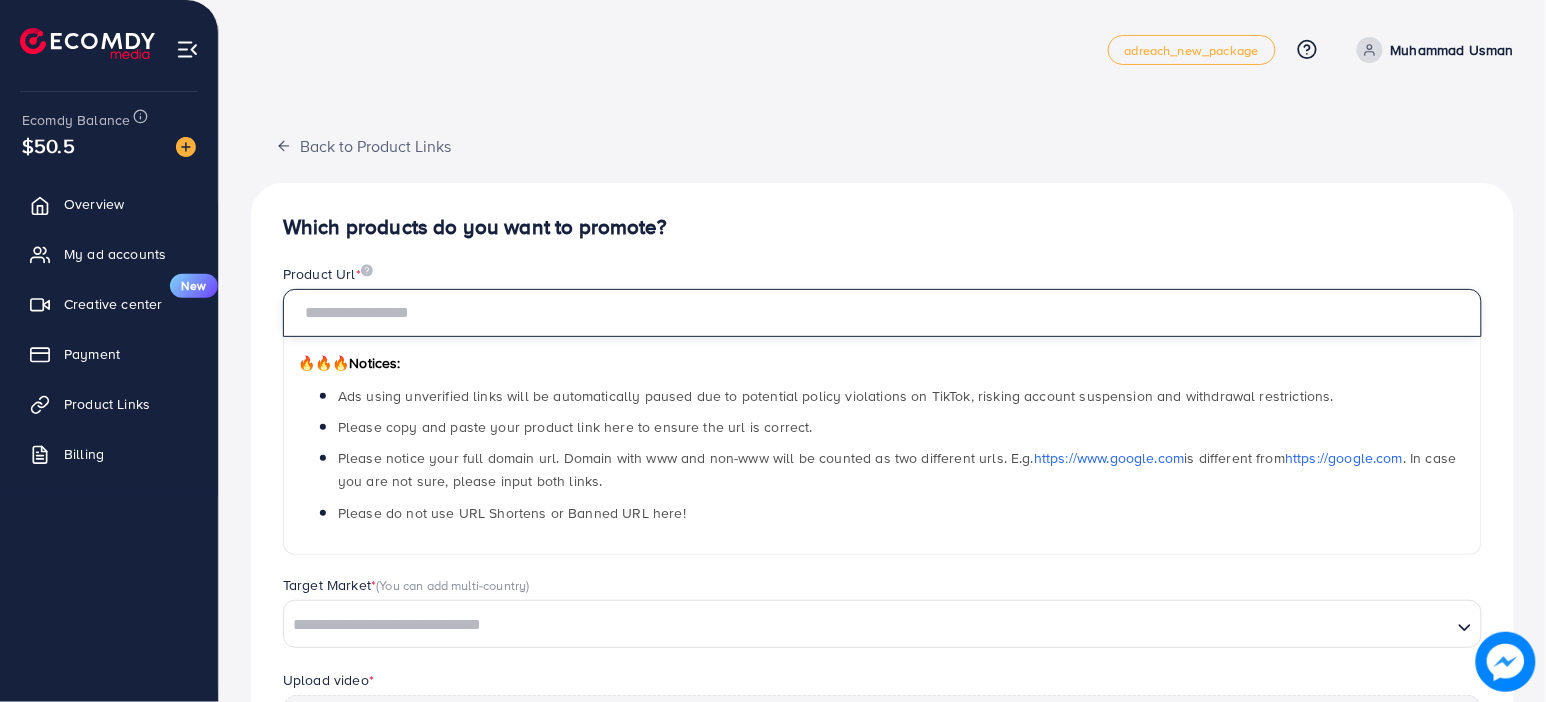 click at bounding box center (882, 313) 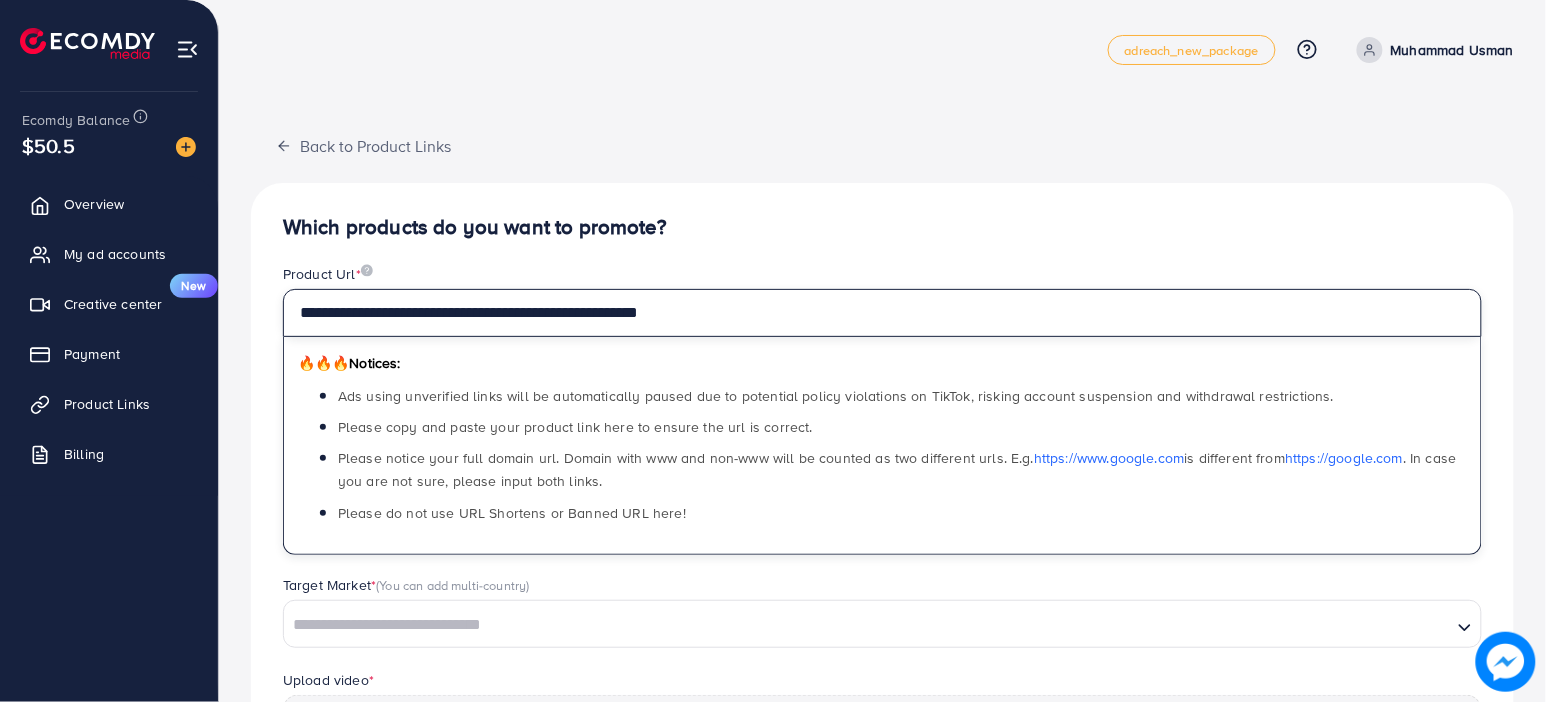 click on "**********" at bounding box center (882, 313) 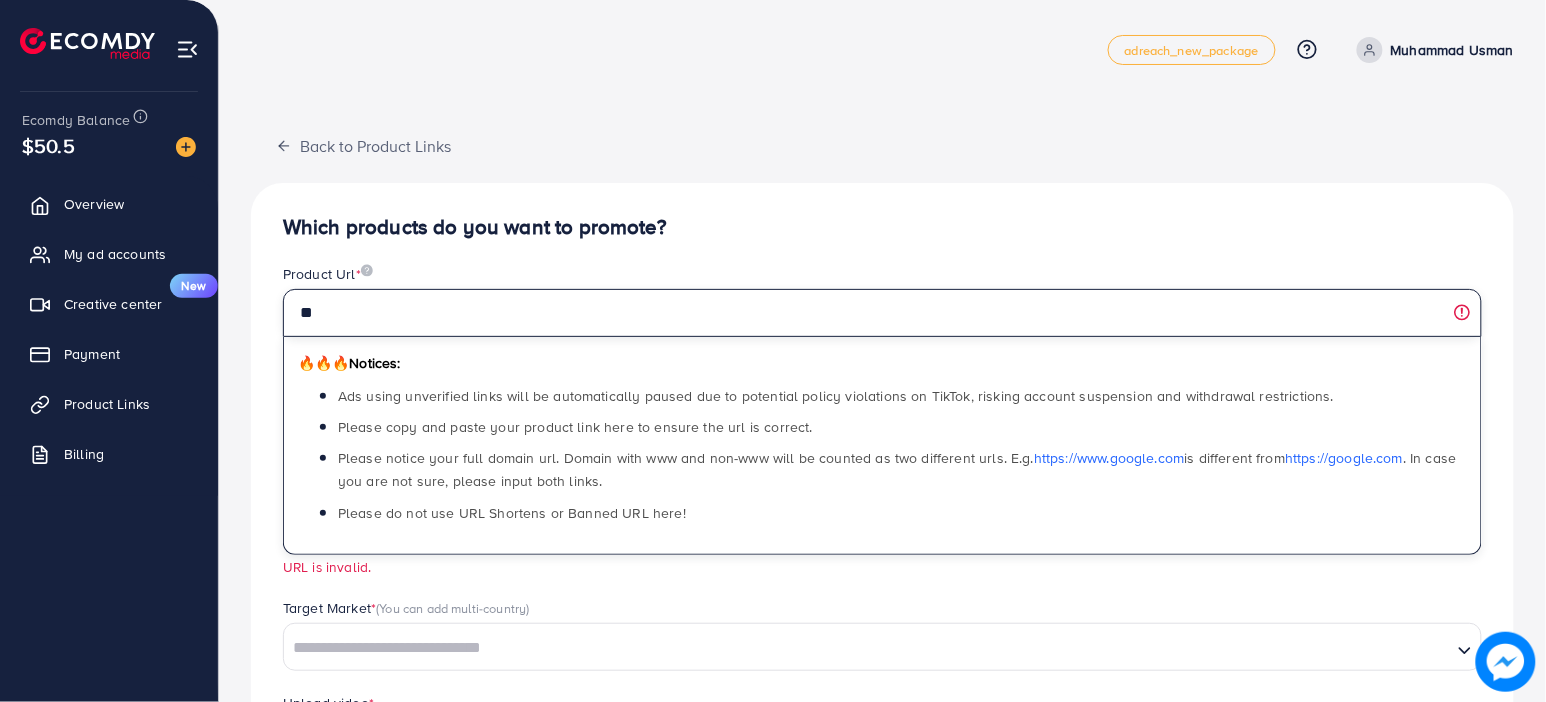 type on "*" 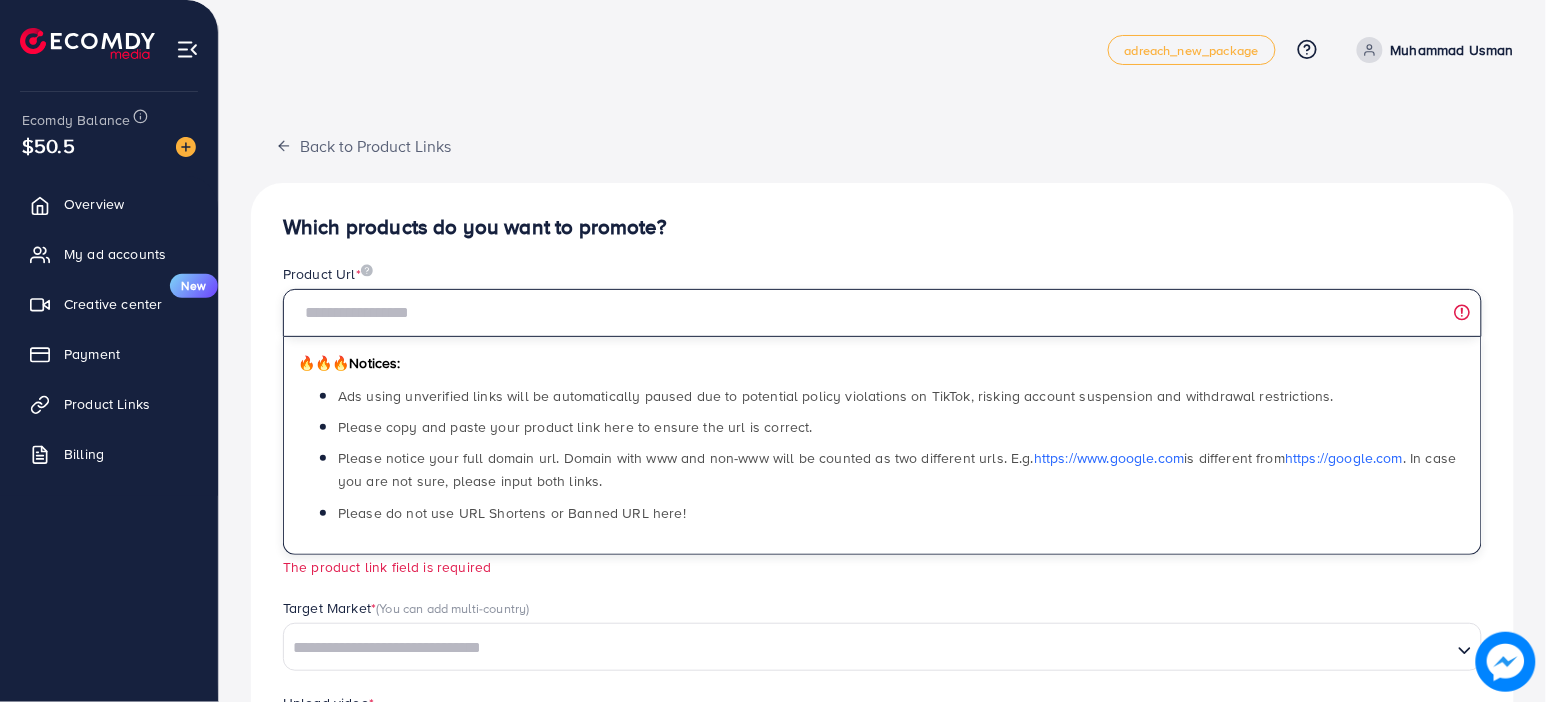 click at bounding box center [882, 313] 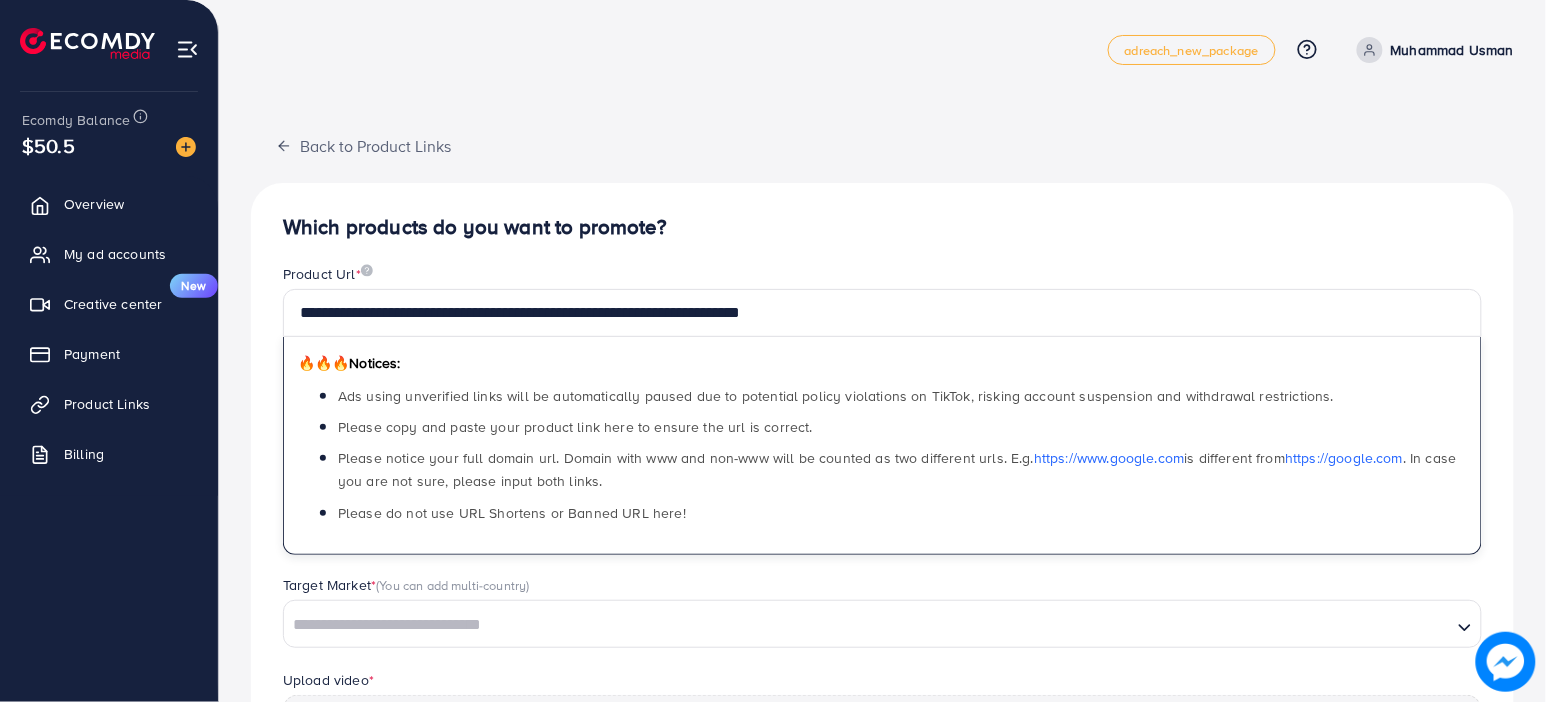 click on "Loading..." at bounding box center [882, 624] 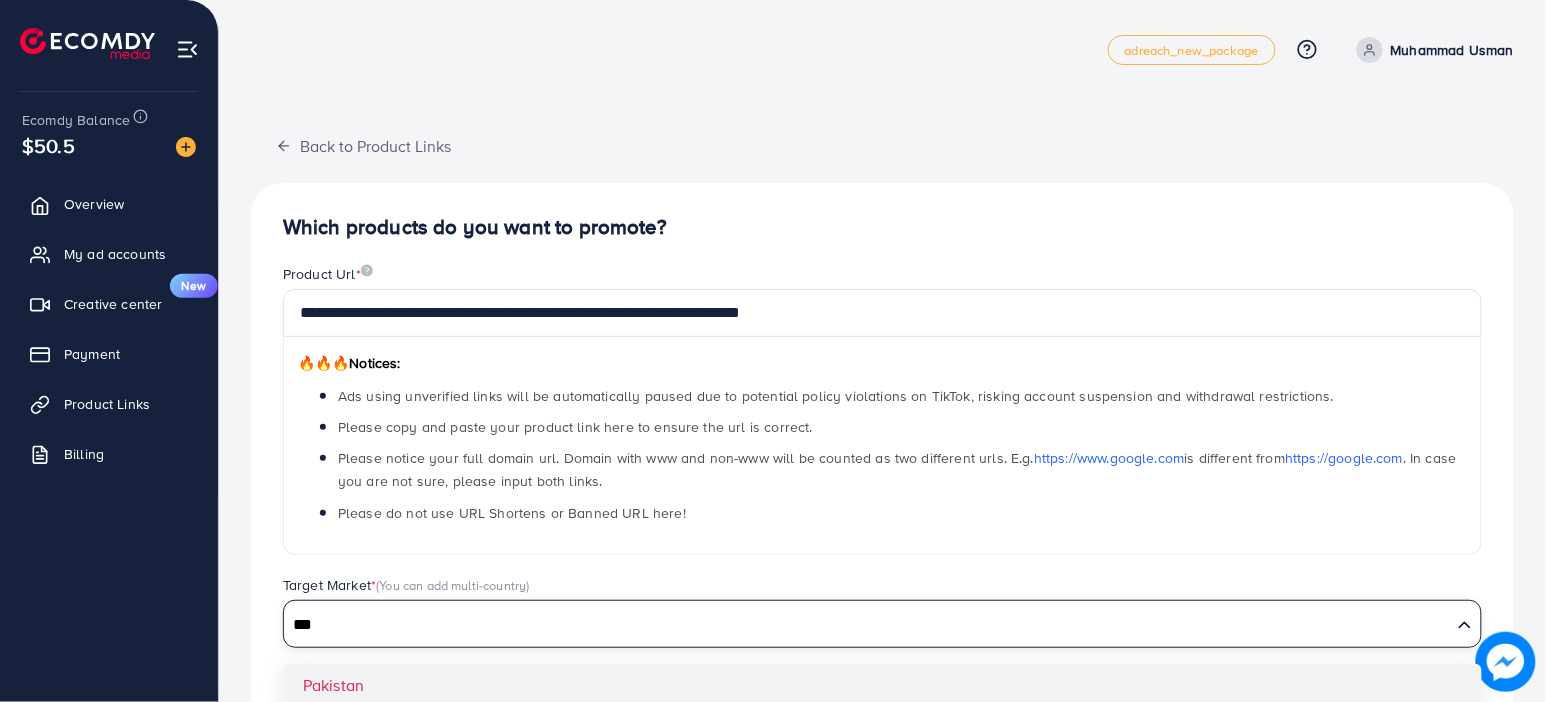 type on "***" 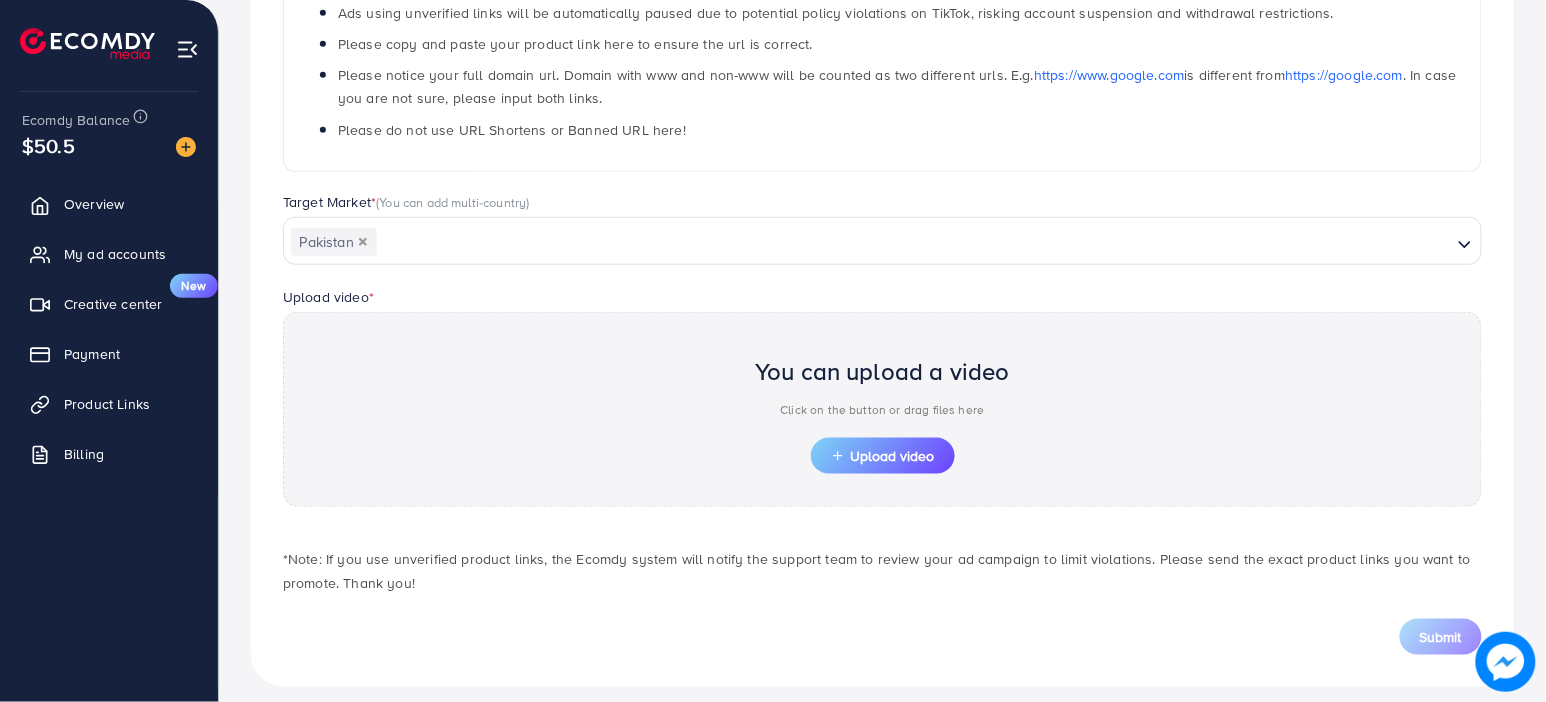 scroll, scrollTop: 404, scrollLeft: 0, axis: vertical 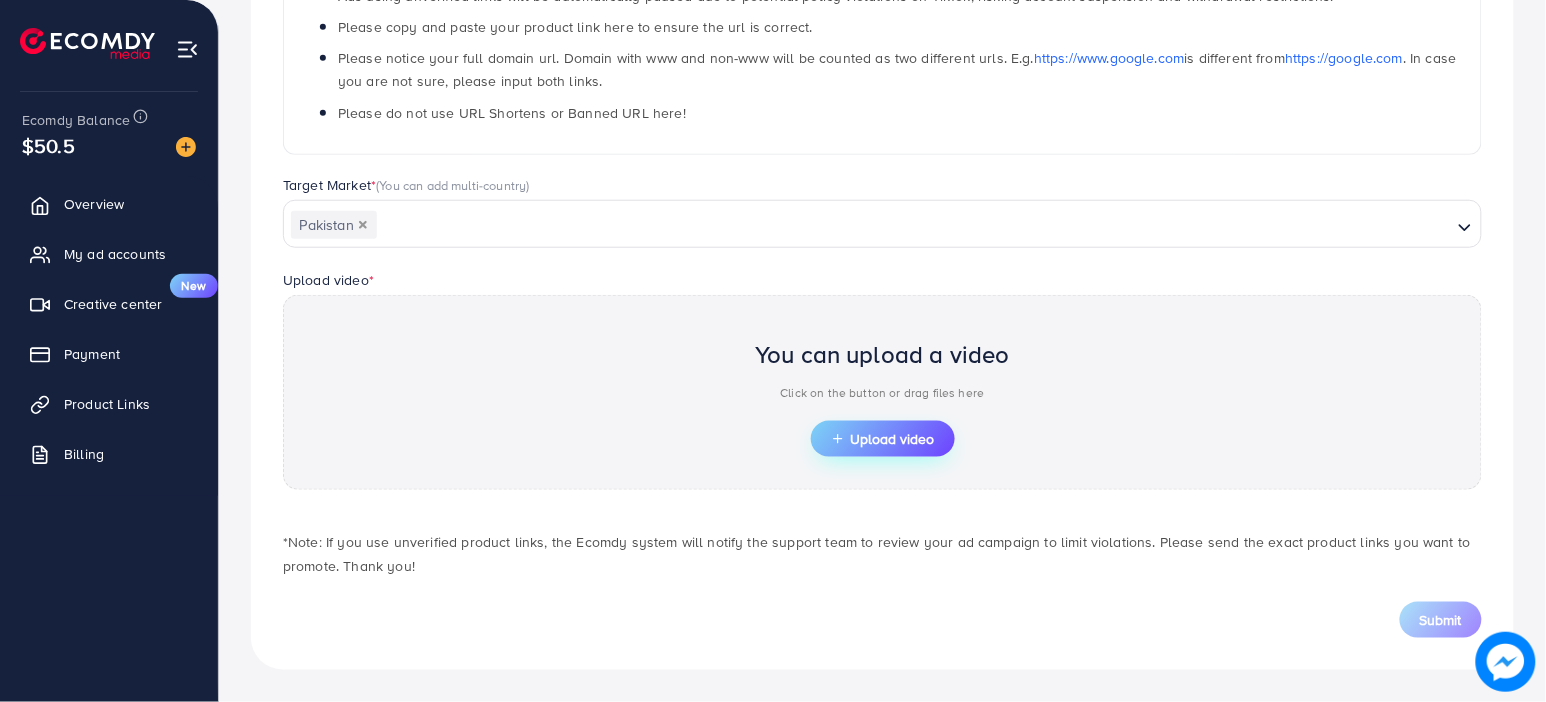 click on "Upload video" at bounding box center (883, 439) 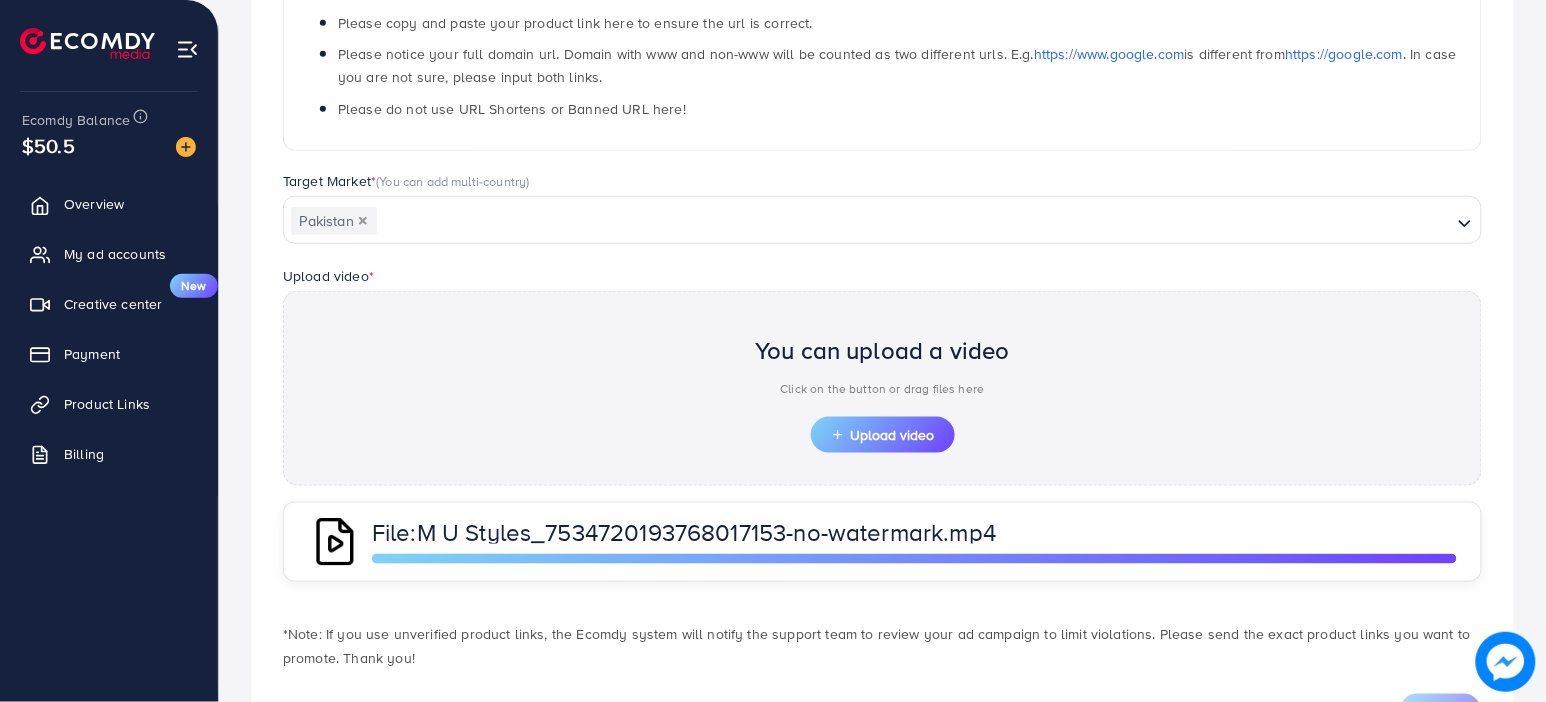 scroll, scrollTop: 500, scrollLeft: 0, axis: vertical 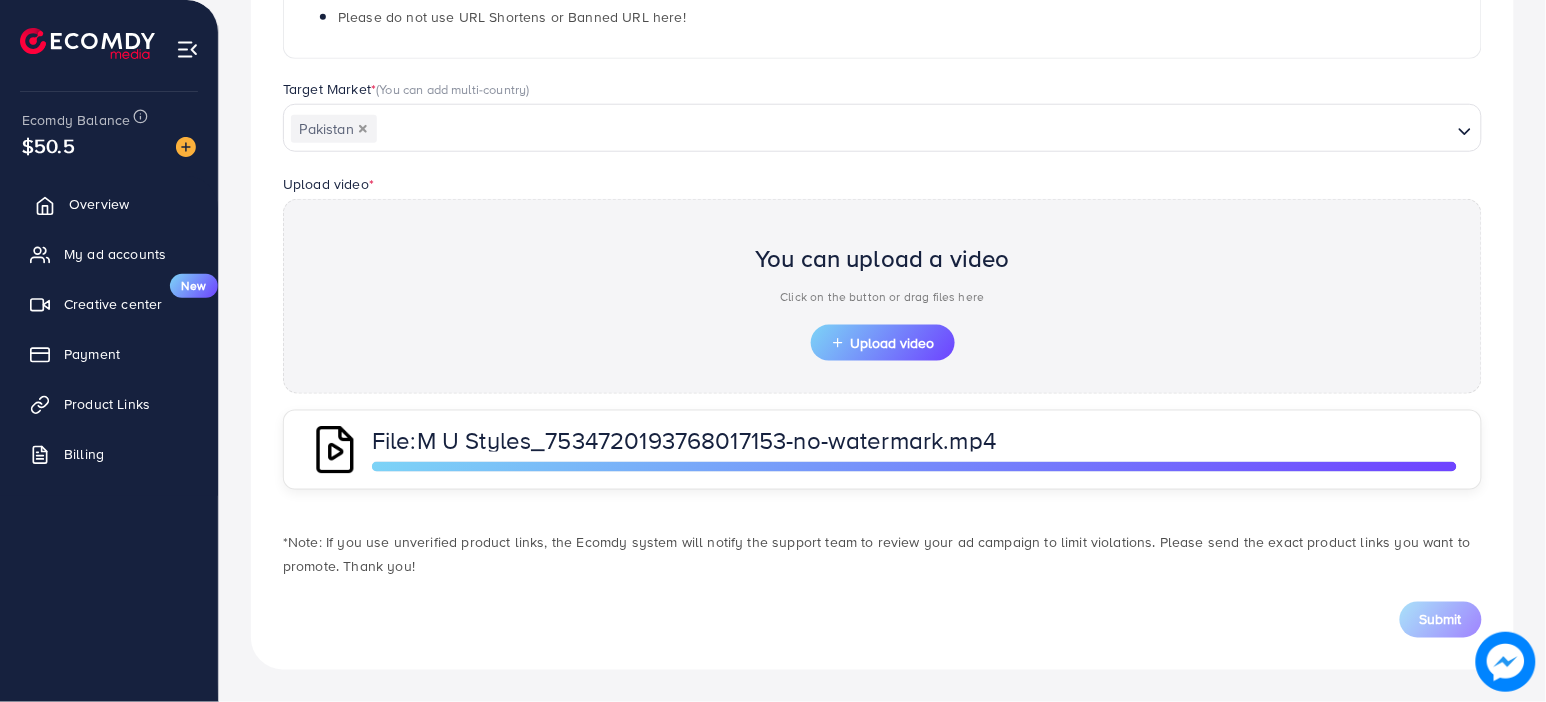 click on "Overview" at bounding box center (99, 204) 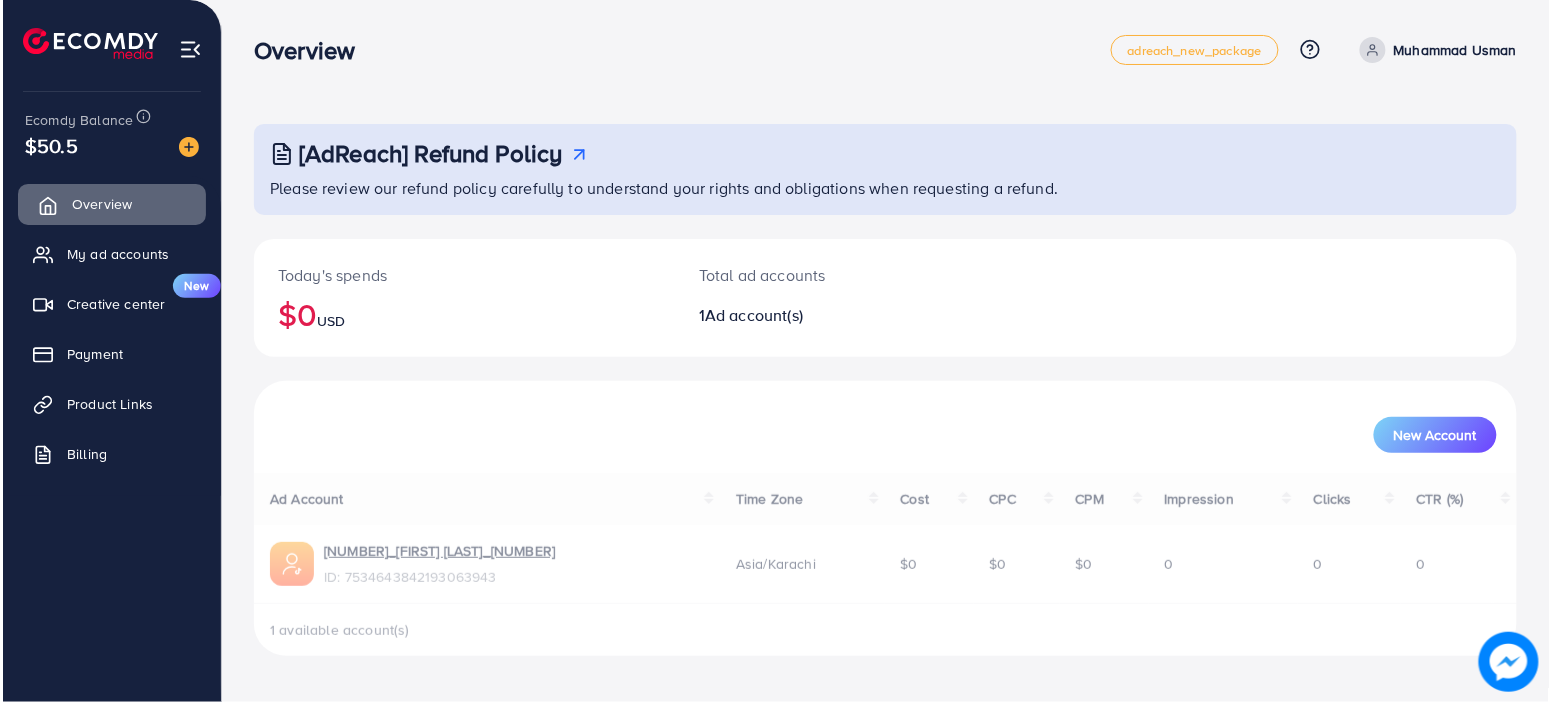 scroll, scrollTop: 0, scrollLeft: 0, axis: both 